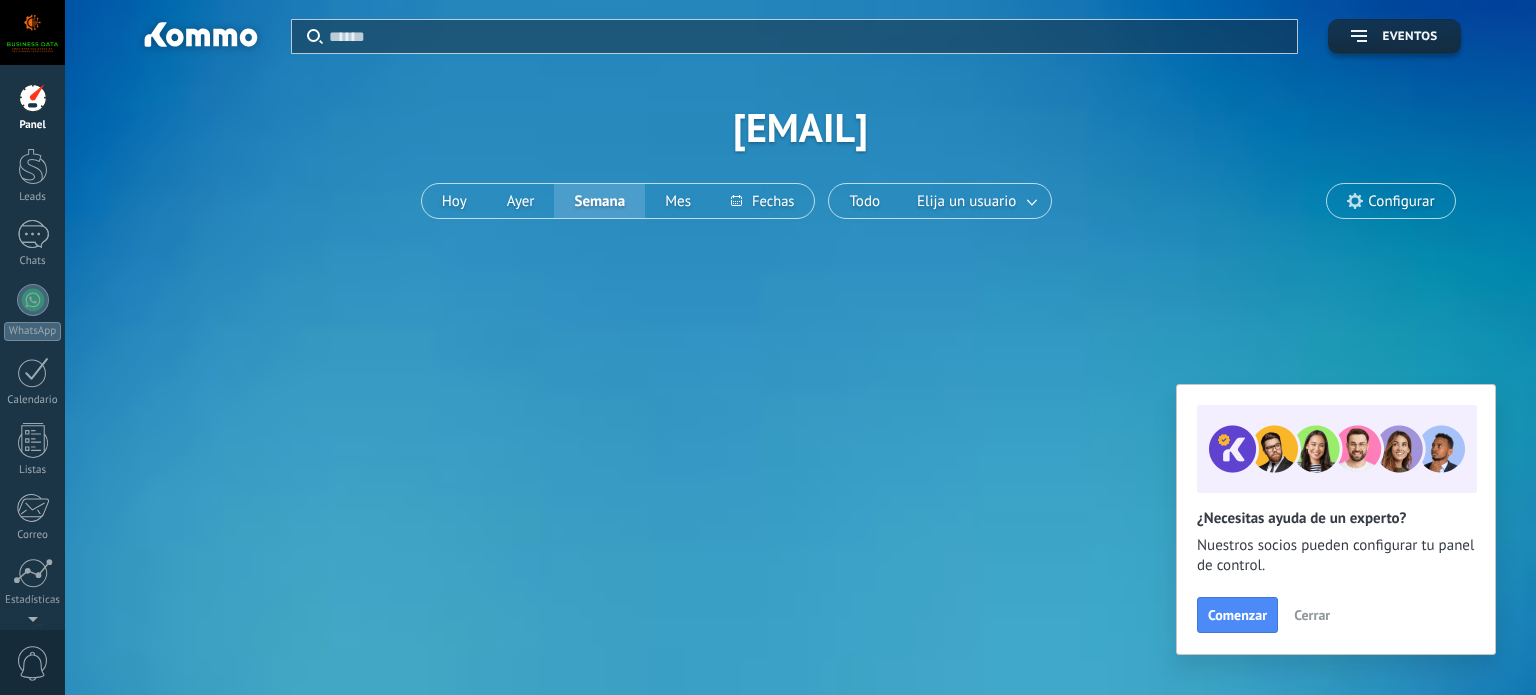 scroll, scrollTop: 0, scrollLeft: 0, axis: both 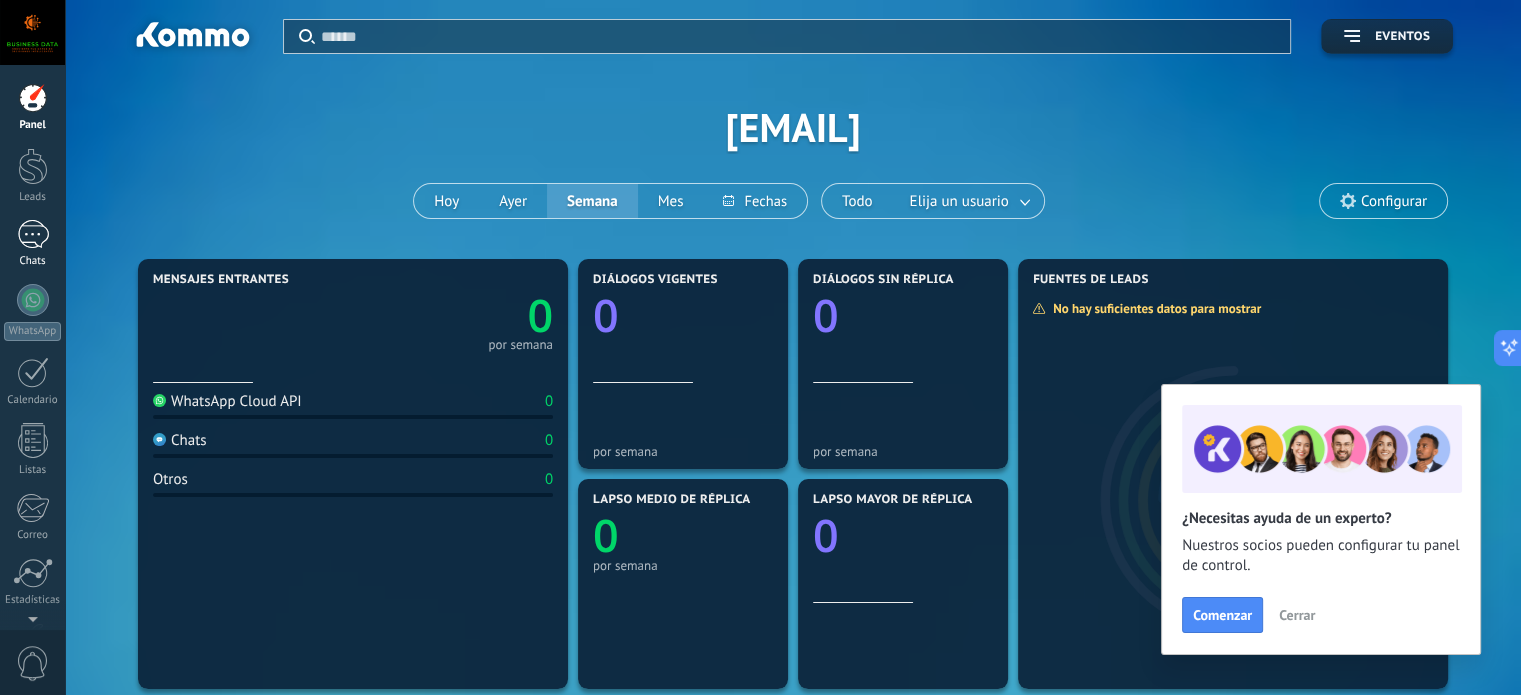 click at bounding box center (33, 234) 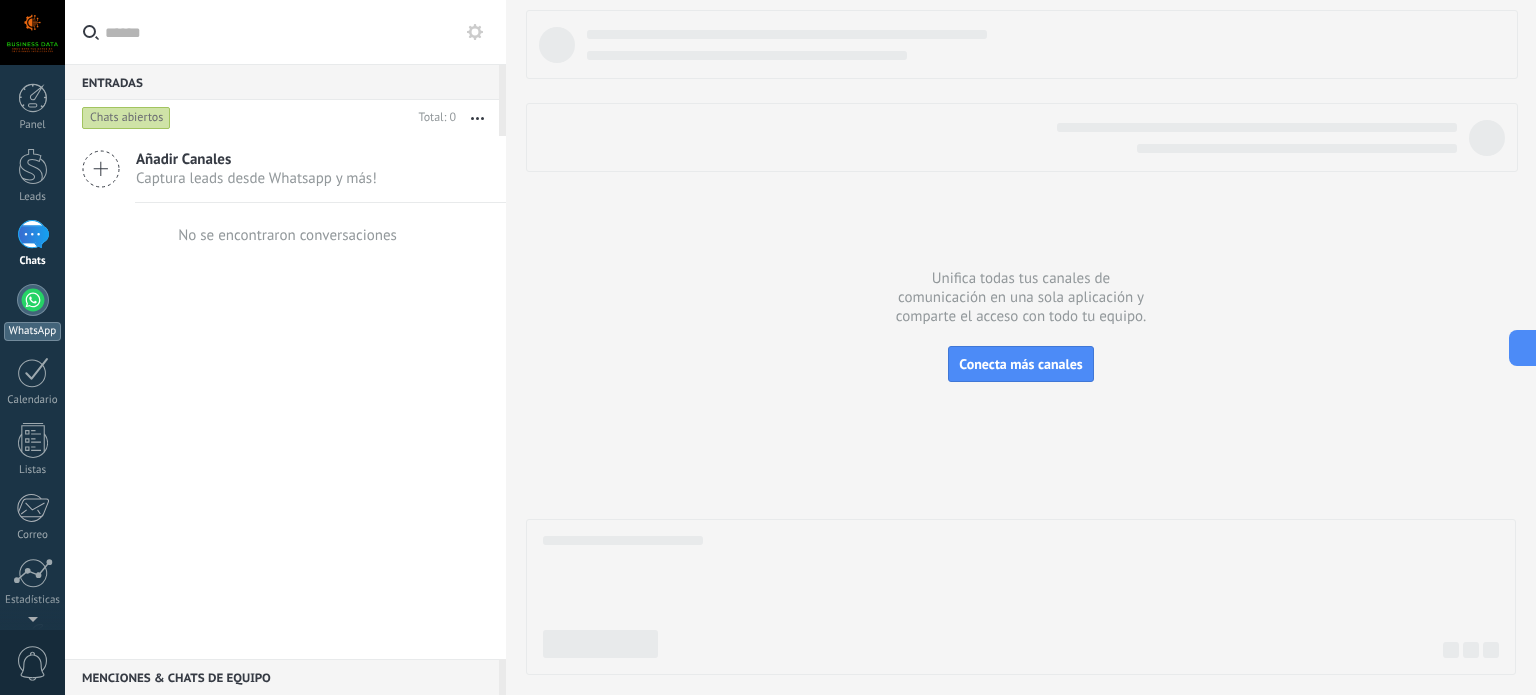 click at bounding box center [33, 300] 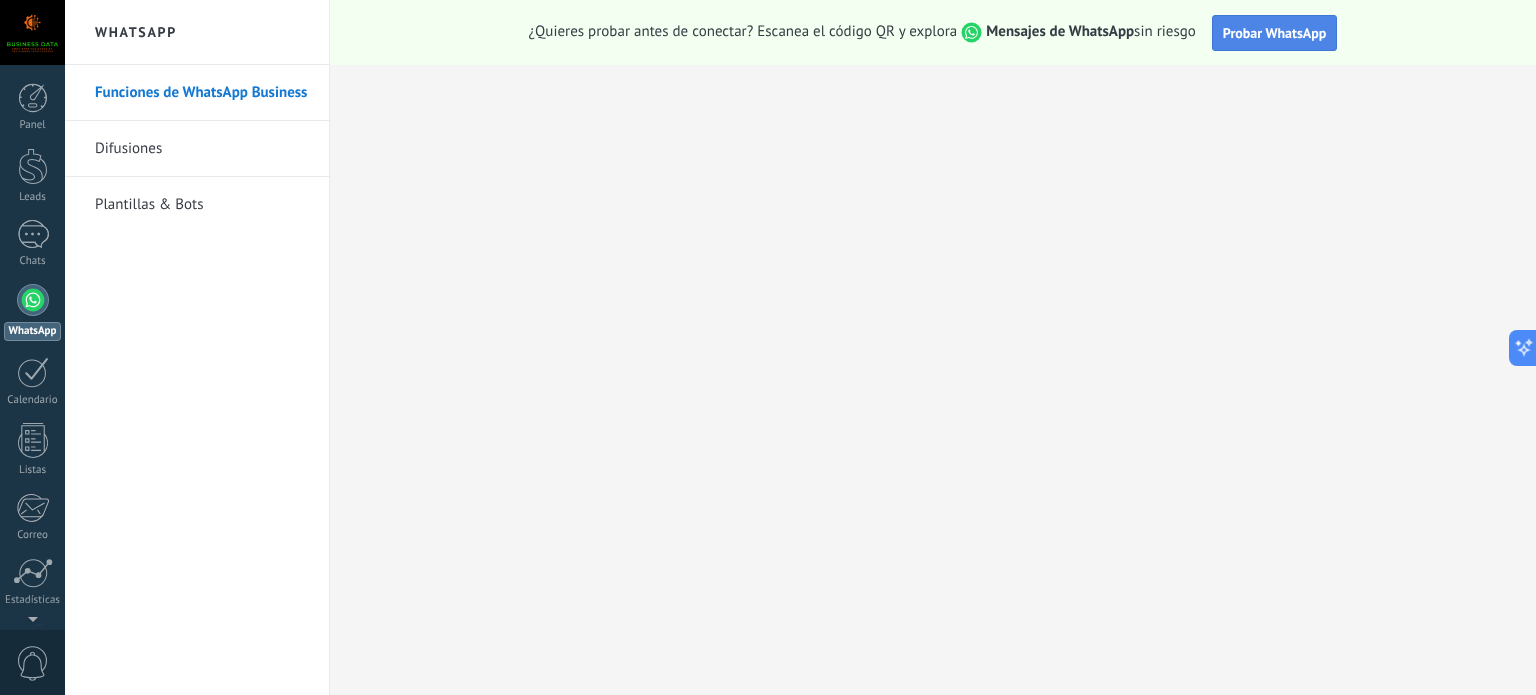 click on "Probar WhatsApp" at bounding box center [1275, 33] 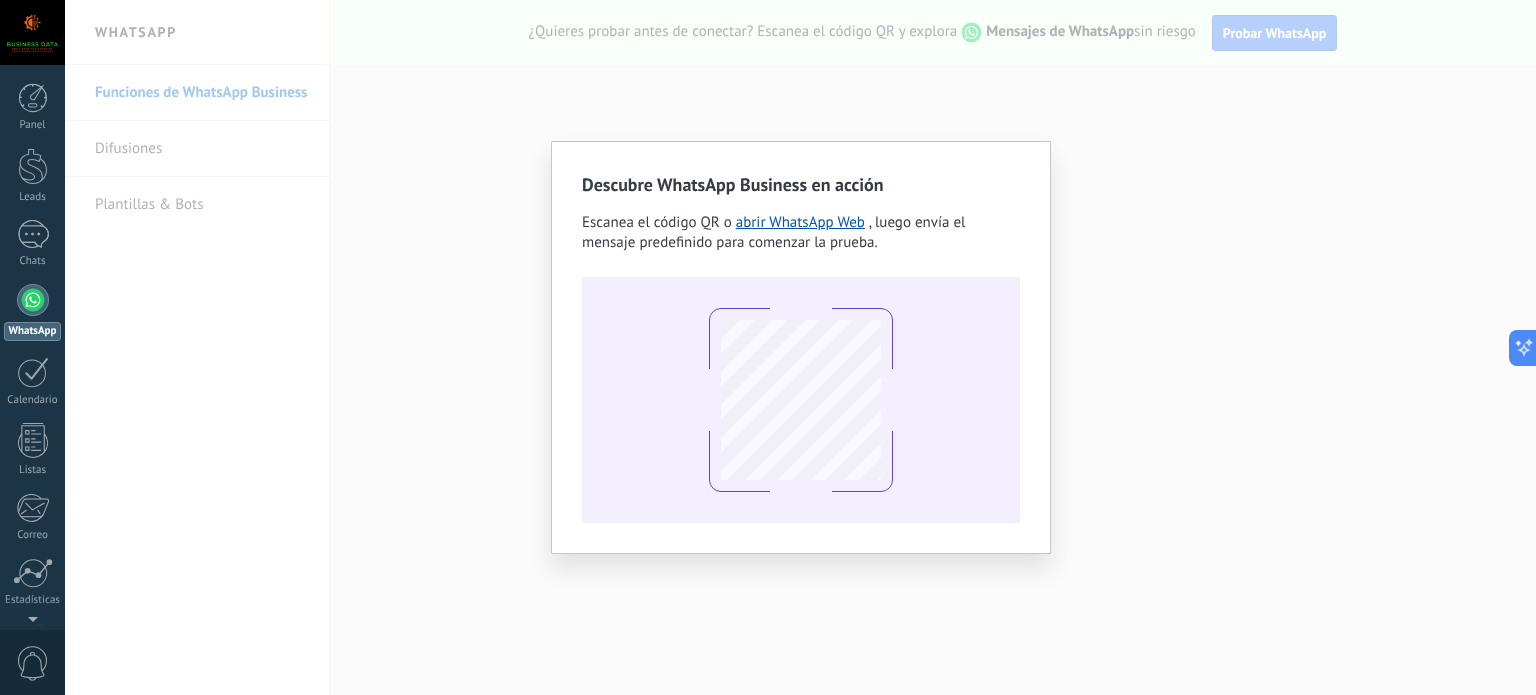 click on "Descubre WhatsApp Business en acción Escanea el código QR o   abrir WhatsApp Web   , luego envía el mensaje predefinido para comenzar la prueba." at bounding box center (800, 347) 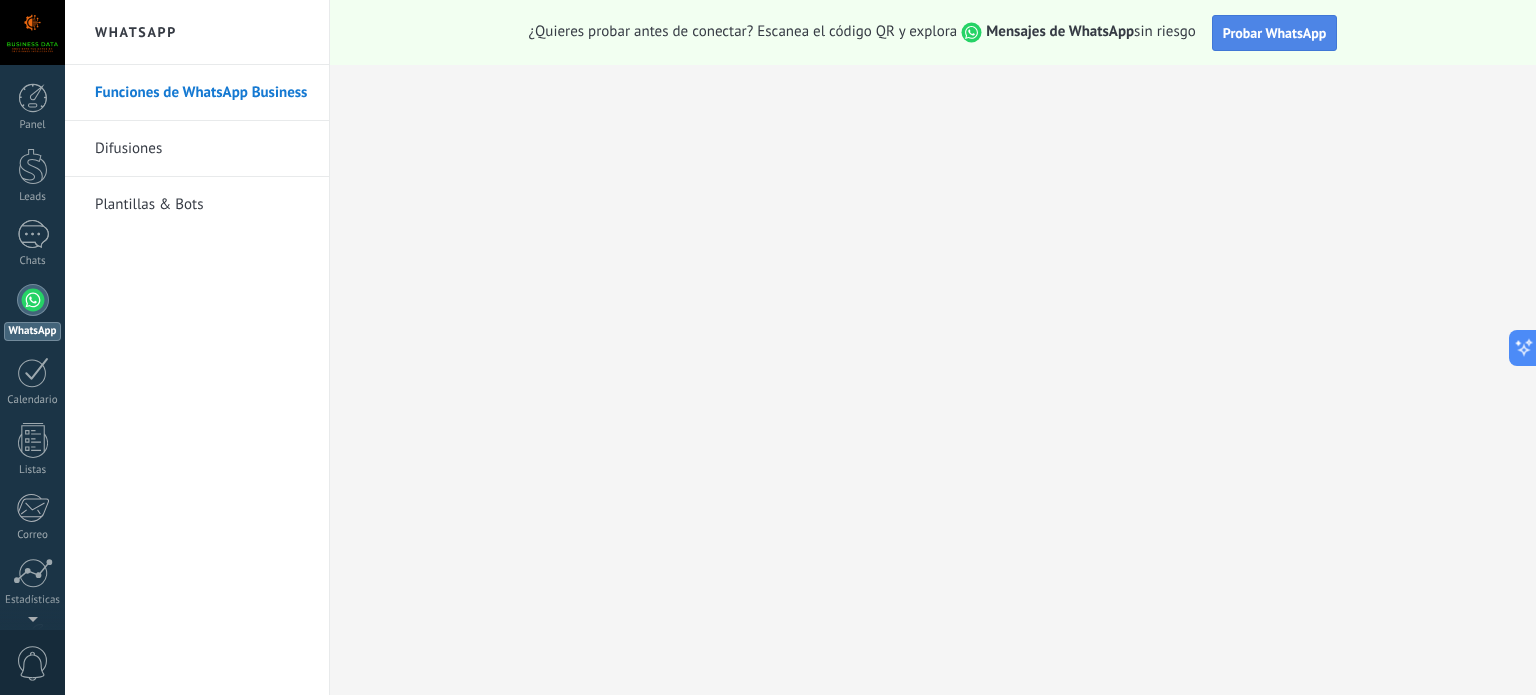 click on "Probar WhatsApp" at bounding box center [1275, 33] 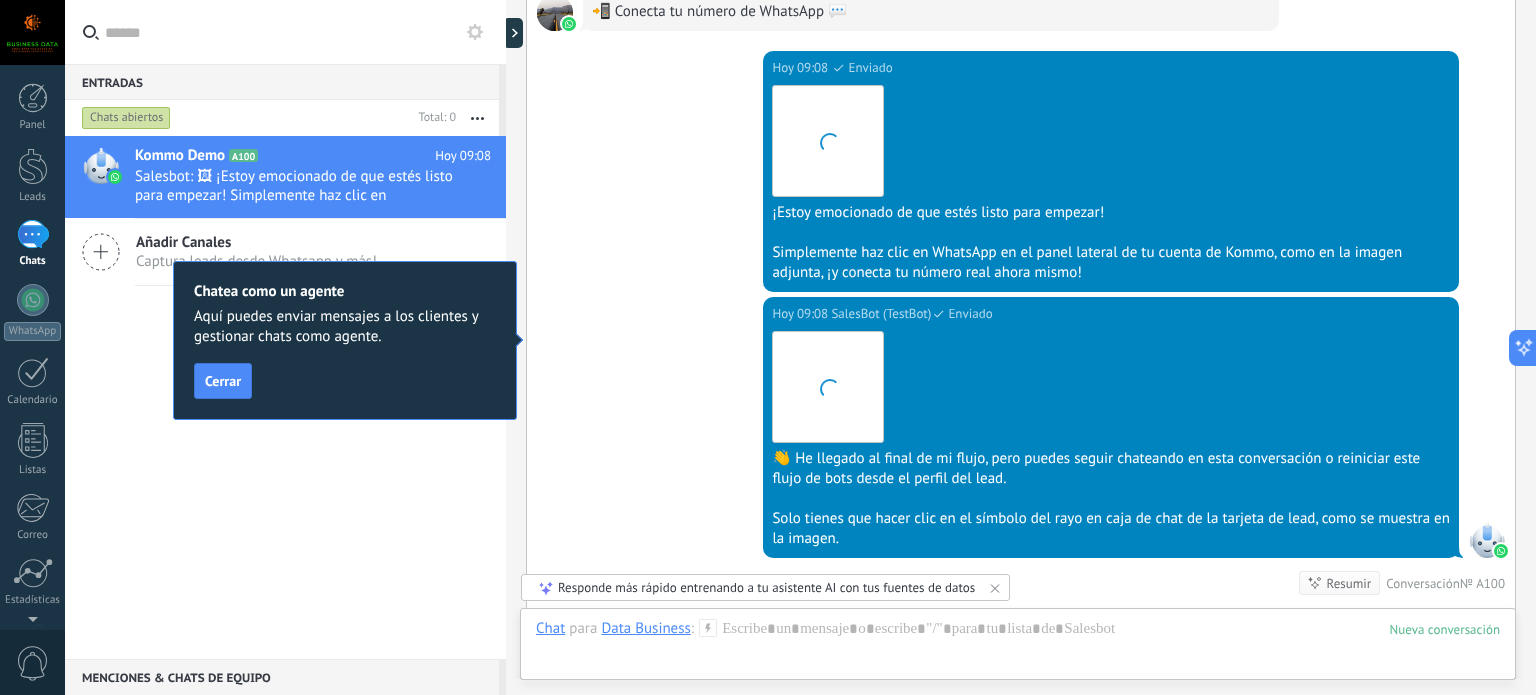 scroll, scrollTop: 1615, scrollLeft: 0, axis: vertical 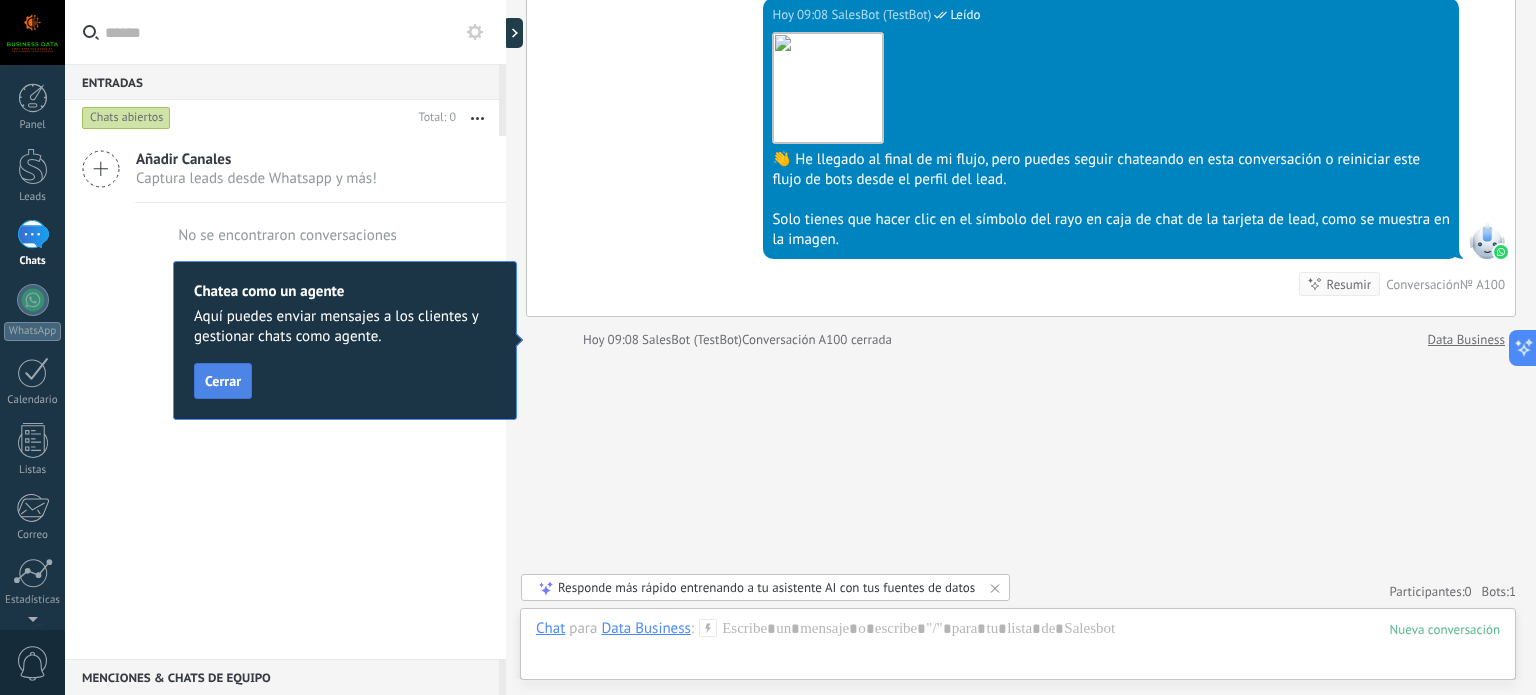 click on "Cerrar" at bounding box center (223, 381) 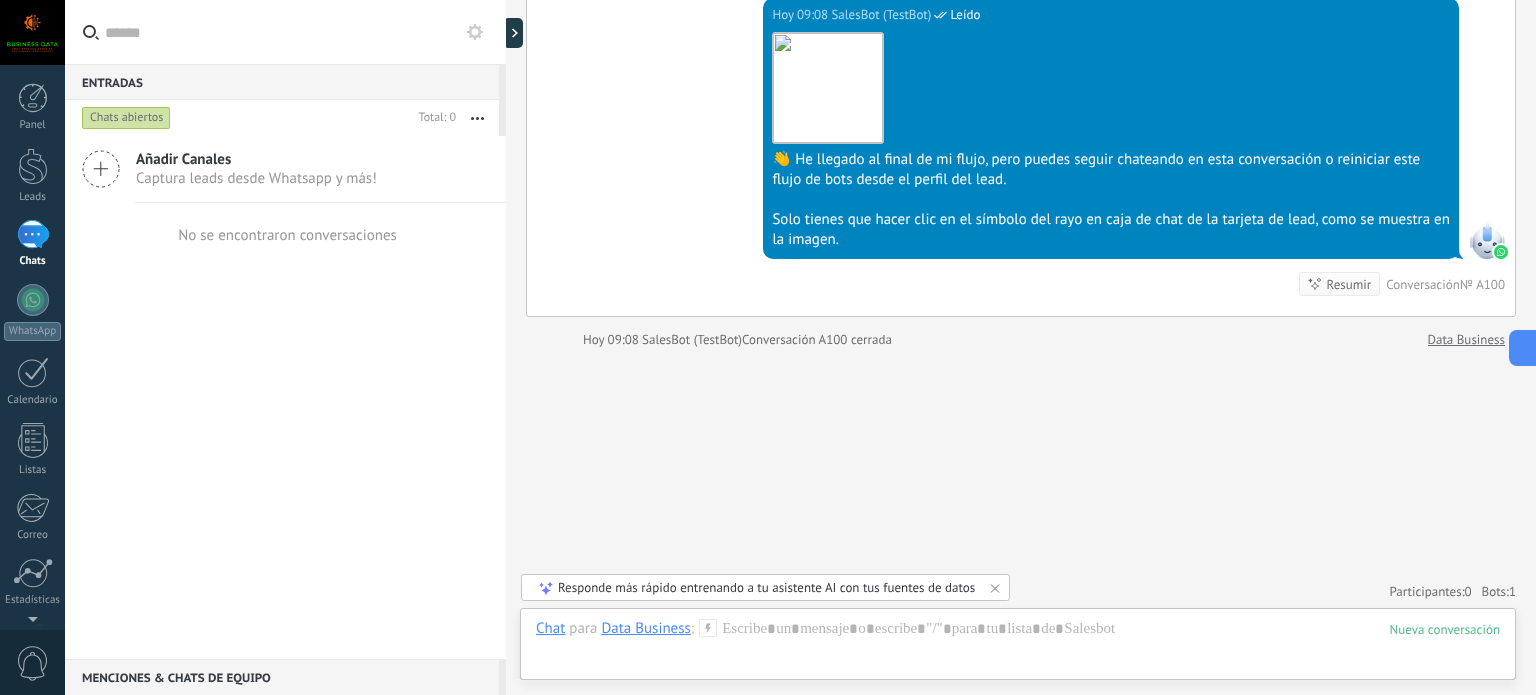 click on "No se encontraron conversaciones" at bounding box center [287, 235] 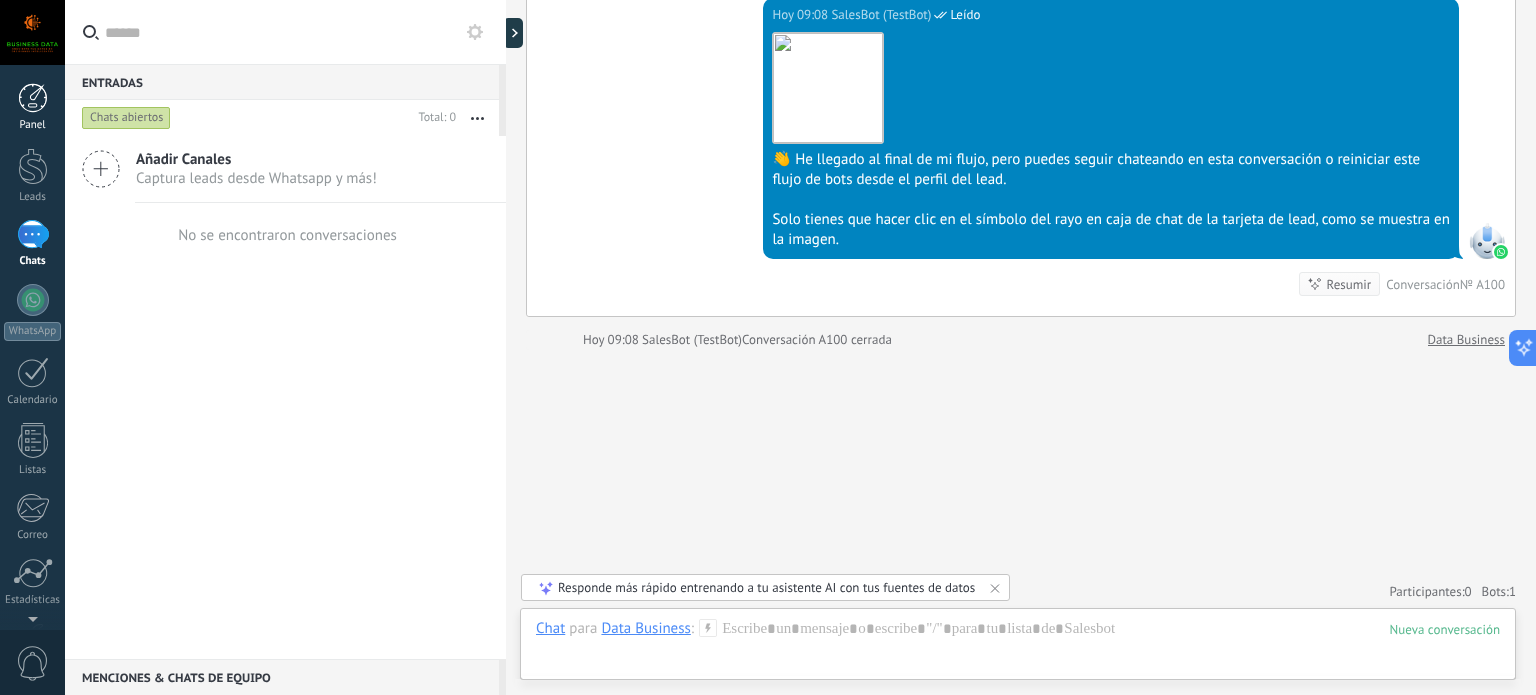 click at bounding box center (33, 98) 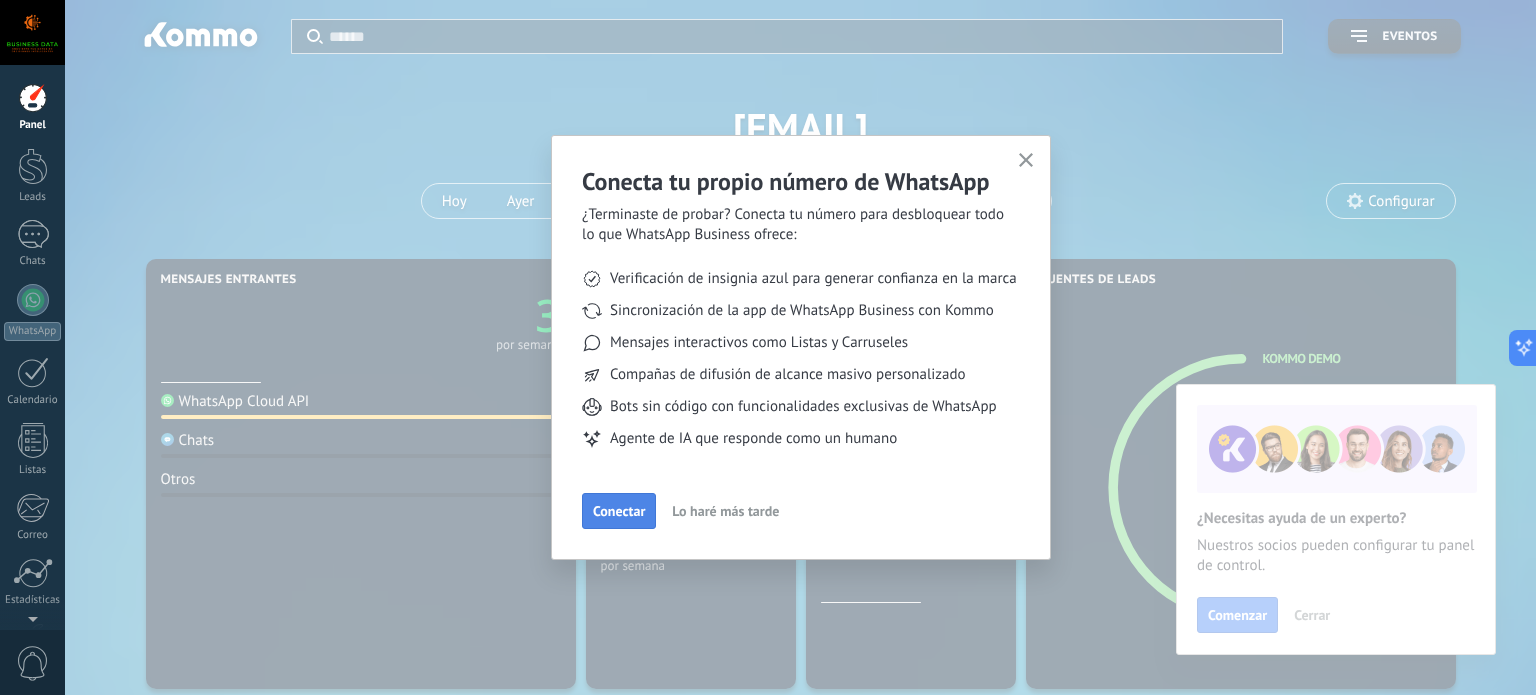 click on "Conectar" at bounding box center [619, 511] 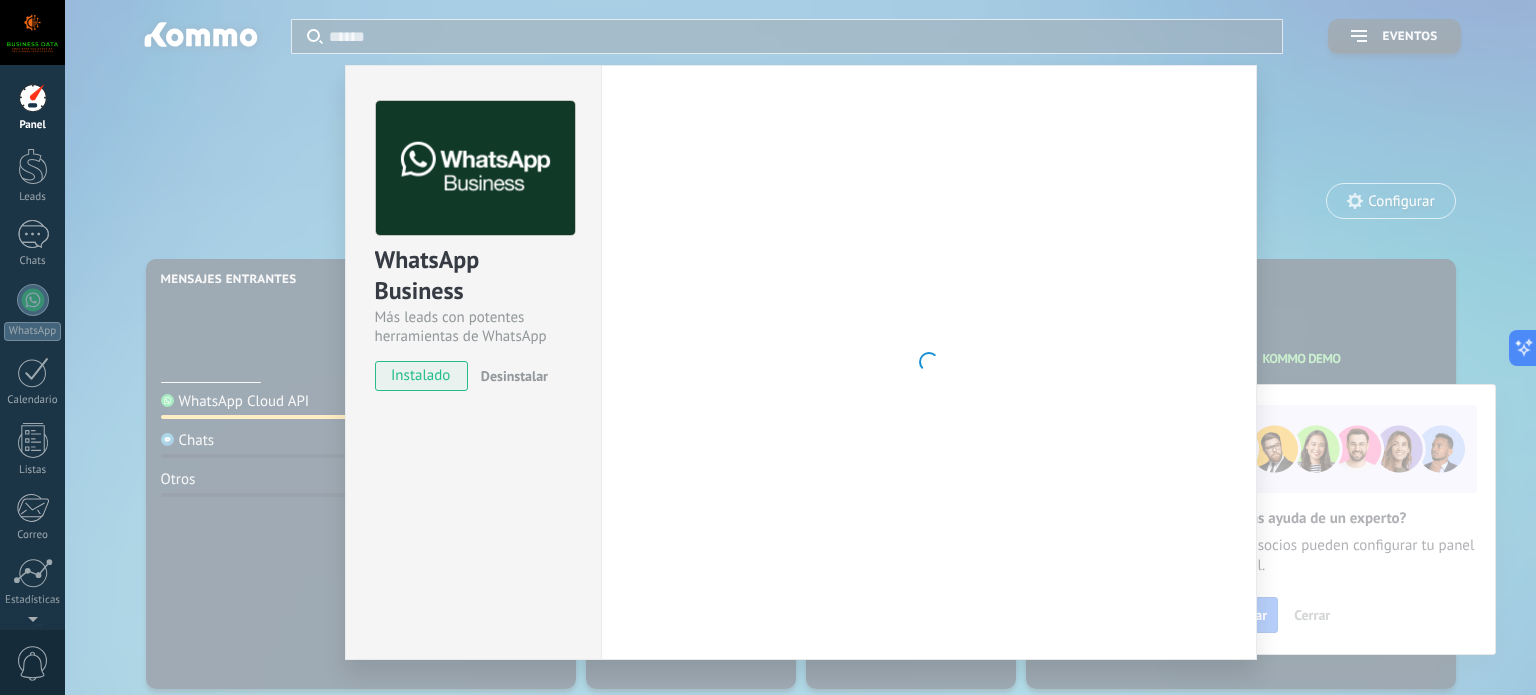click on "instalado" at bounding box center (421, 376) 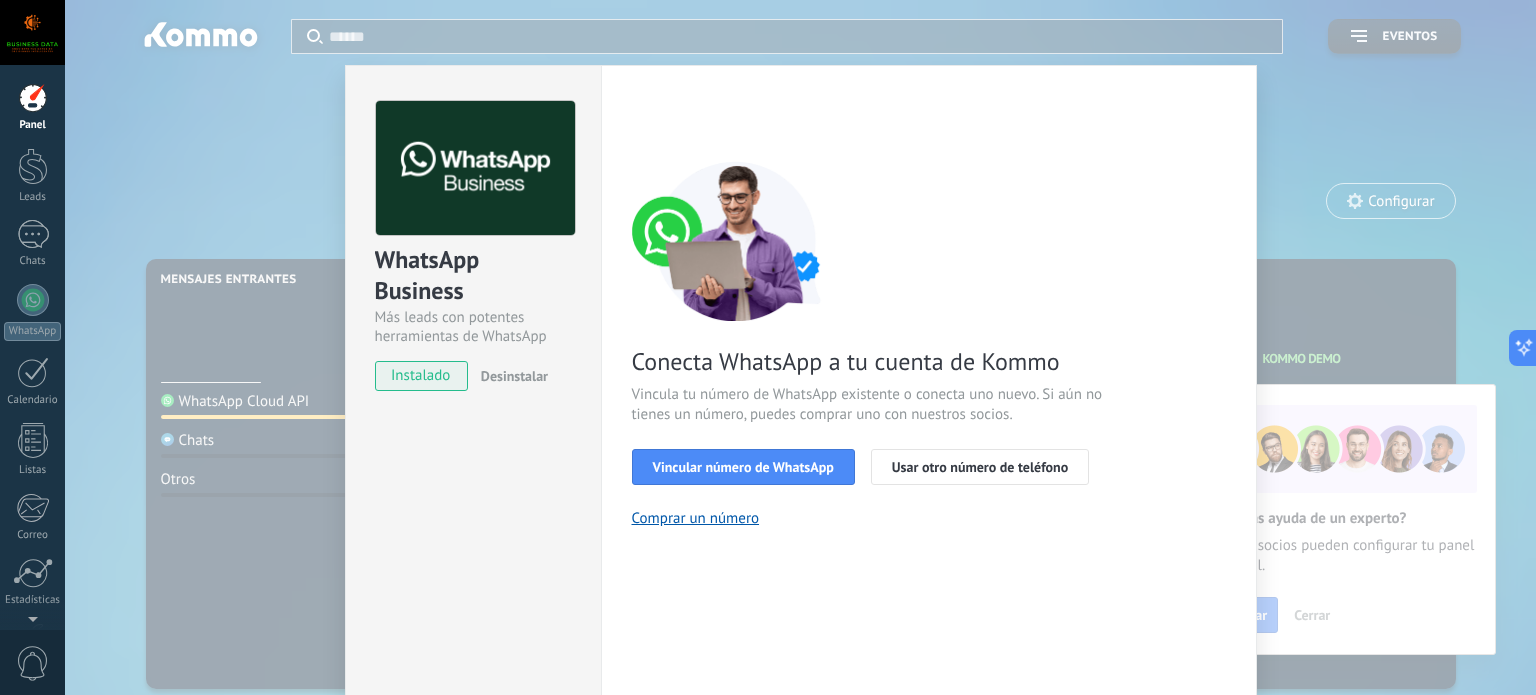 click on "WhatsApp Business Más leads con potentes herramientas de WhatsApp instalado Desinstalar Configuraciones Autorizaciones This tab logs the users who have granted integration access to this account. If you want to to remove a user's ability to send requests to the account on behalf of this integration, you can revoke access. If access is revoked from all users, the integration will stop working. This app is installed, but no one has given it access yet. WhatsApp Cloud API más _: Guardar < Volver 1 Seleccionar aplicación 2 Conectar Facebook 3 Finalizar configuración Conecta WhatsApp a tu cuenta de Kommo Vincula tu número de WhatsApp existente o conecta uno nuevo. Si aún no tienes un número, puedes comprar uno con nuestros socios. Vincular número de WhatsApp Usar otro número de teléfono Comprar un número ¿Necesitas ayuda?" at bounding box center [800, 347] 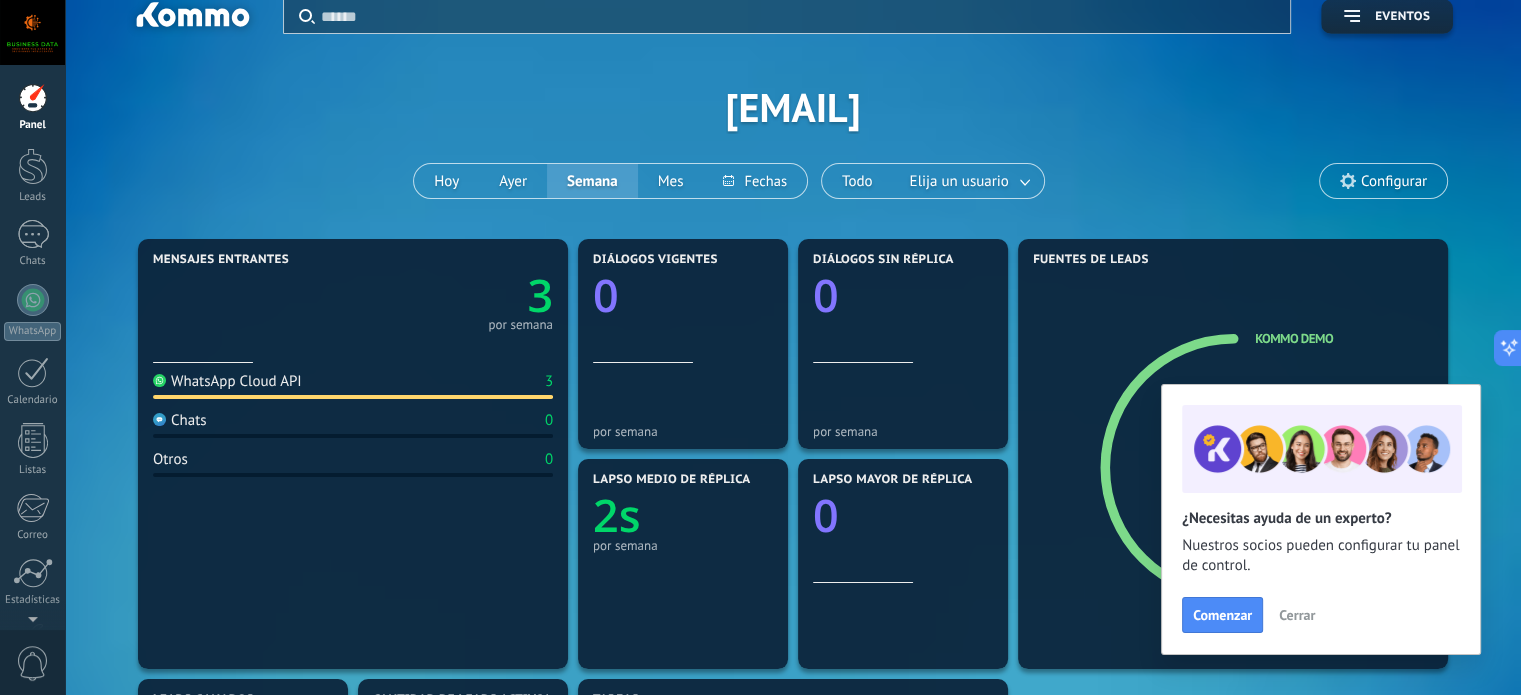 scroll, scrollTop: 0, scrollLeft: 0, axis: both 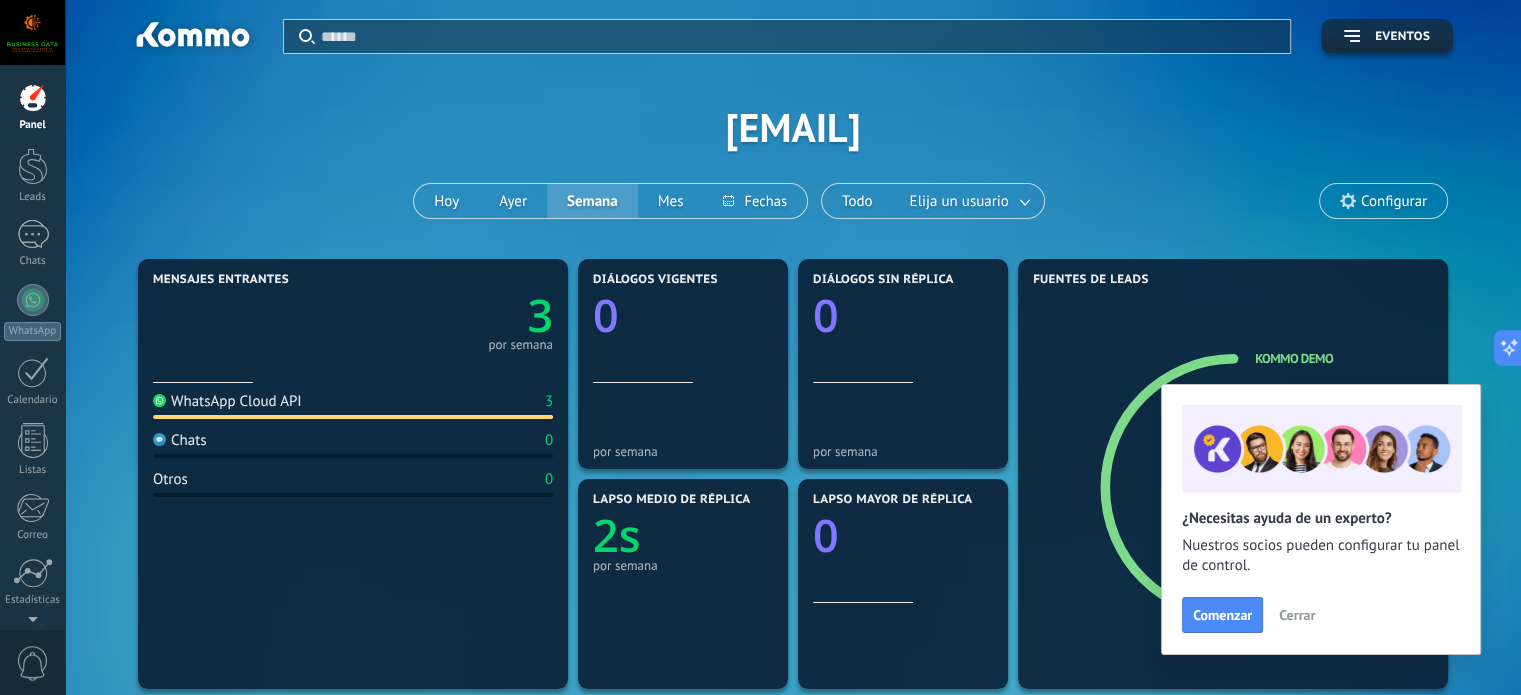 click on "3" at bounding box center (540, 315) 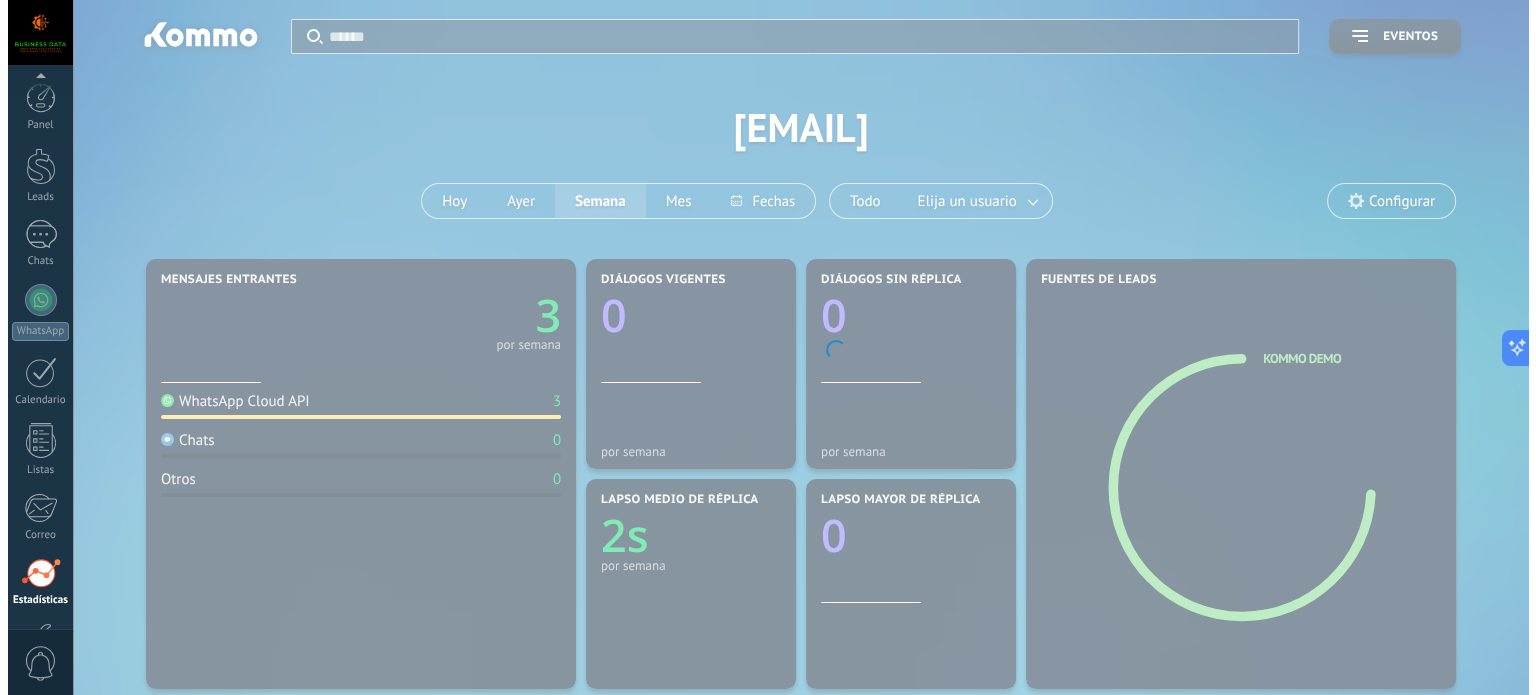 scroll, scrollTop: 136, scrollLeft: 0, axis: vertical 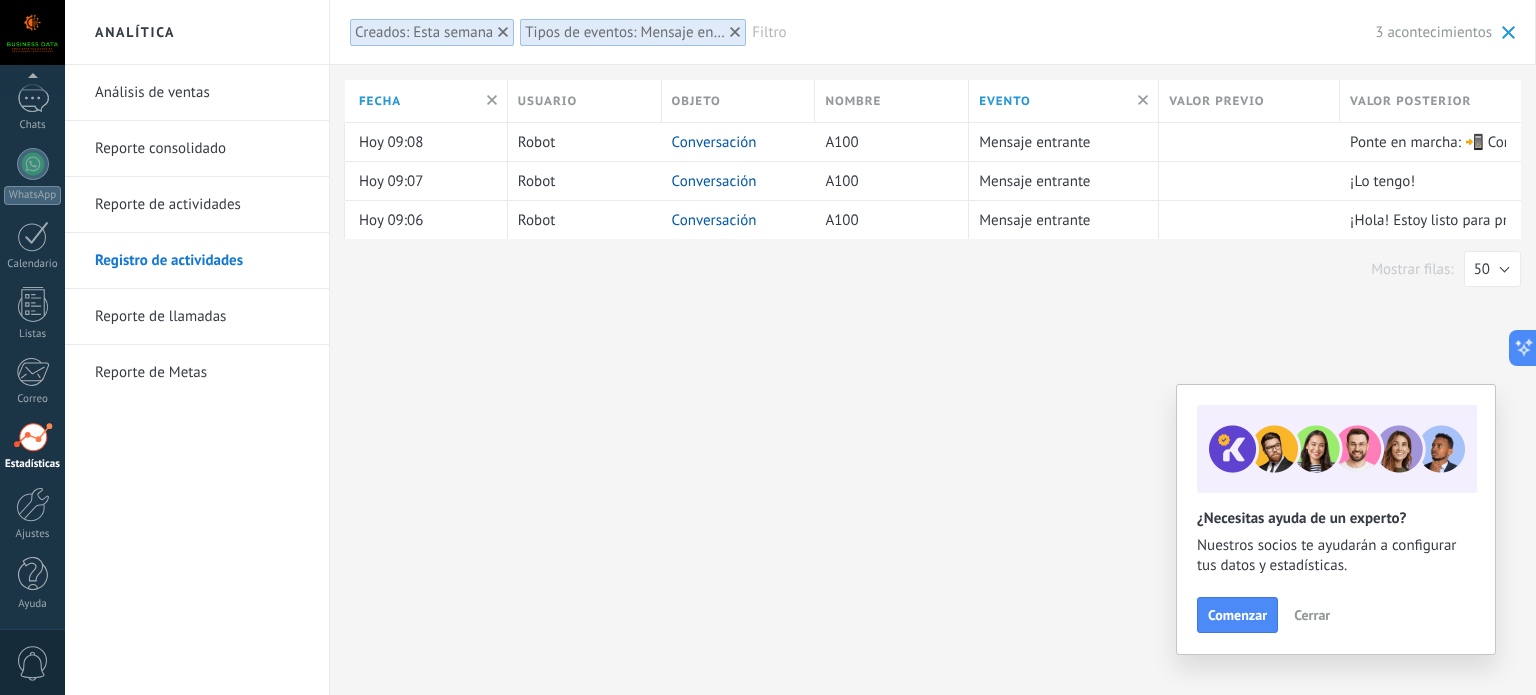 click on "Reporte de actividades" at bounding box center [202, 205] 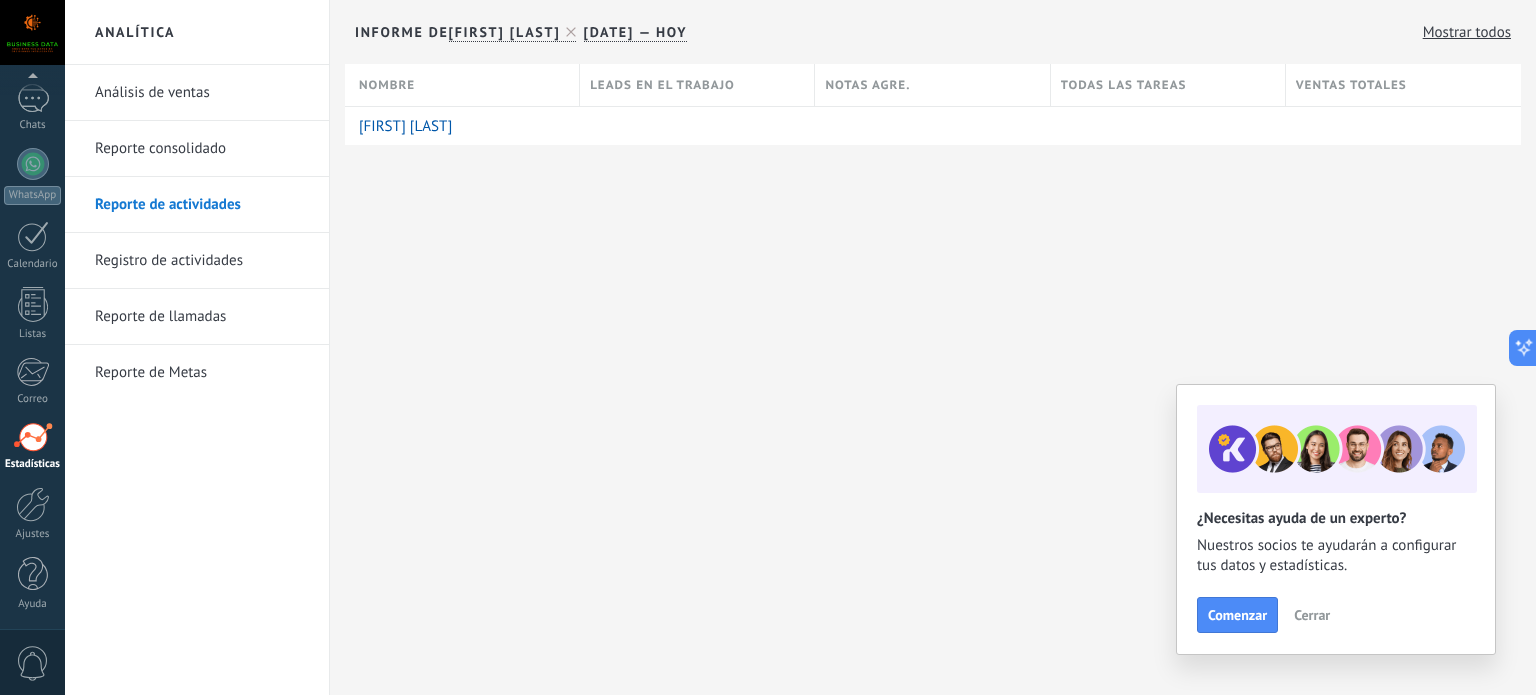 click on "Análisis de ventas" at bounding box center [202, 93] 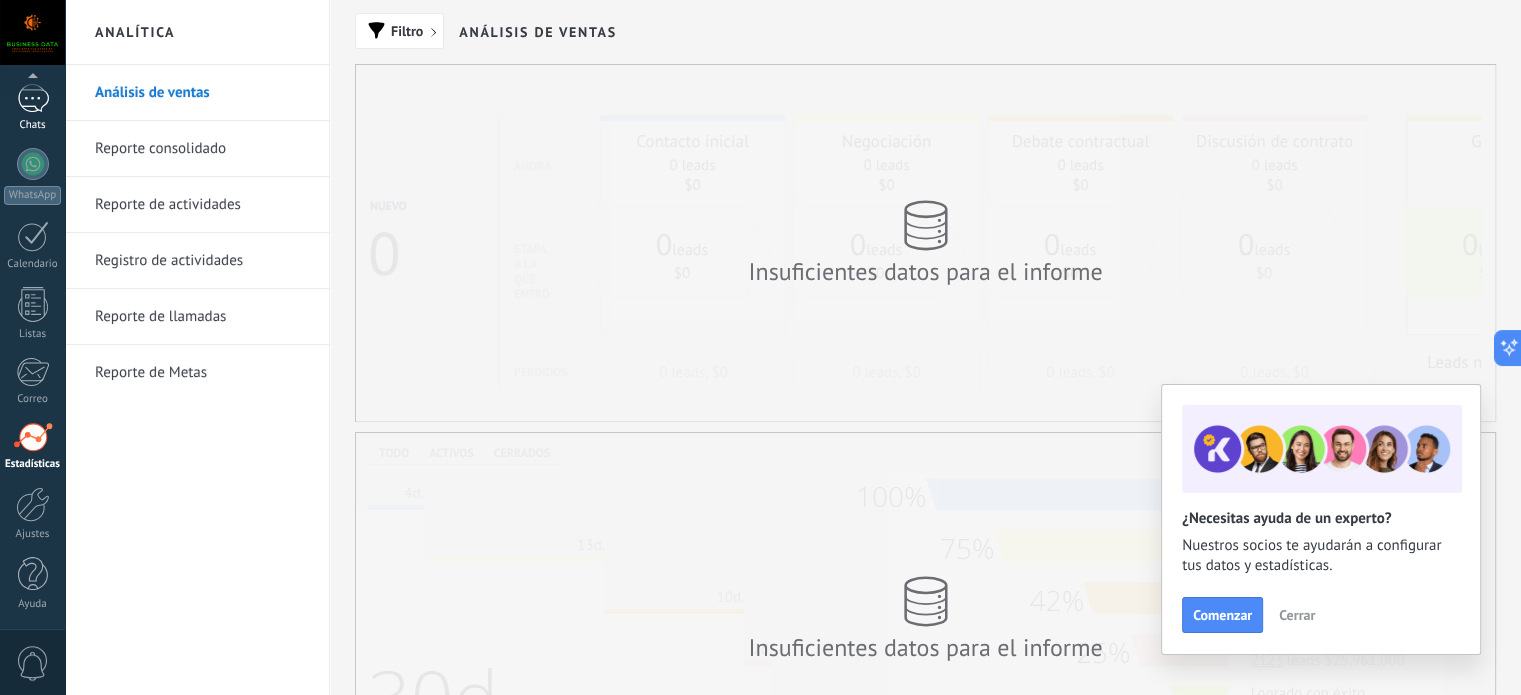 click on "1" at bounding box center (33, 98) 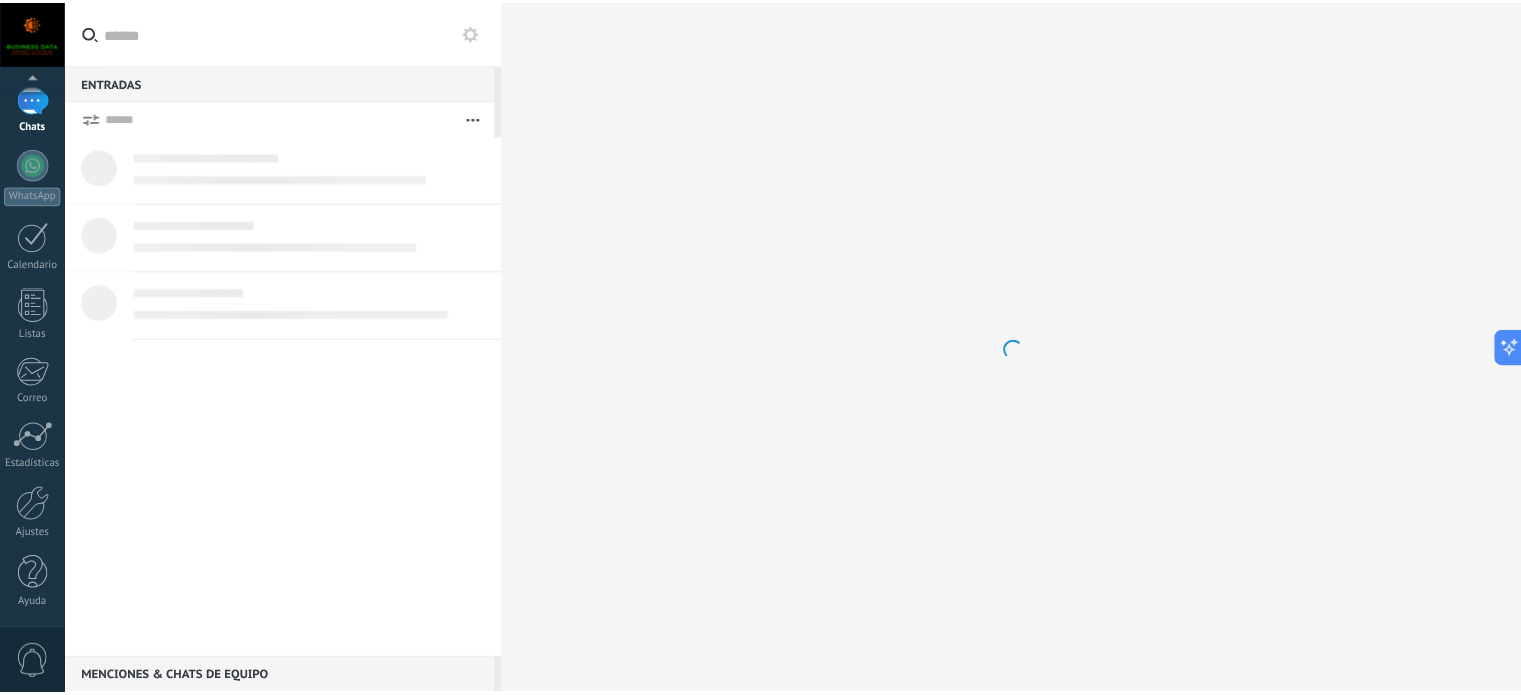 scroll, scrollTop: 0, scrollLeft: 0, axis: both 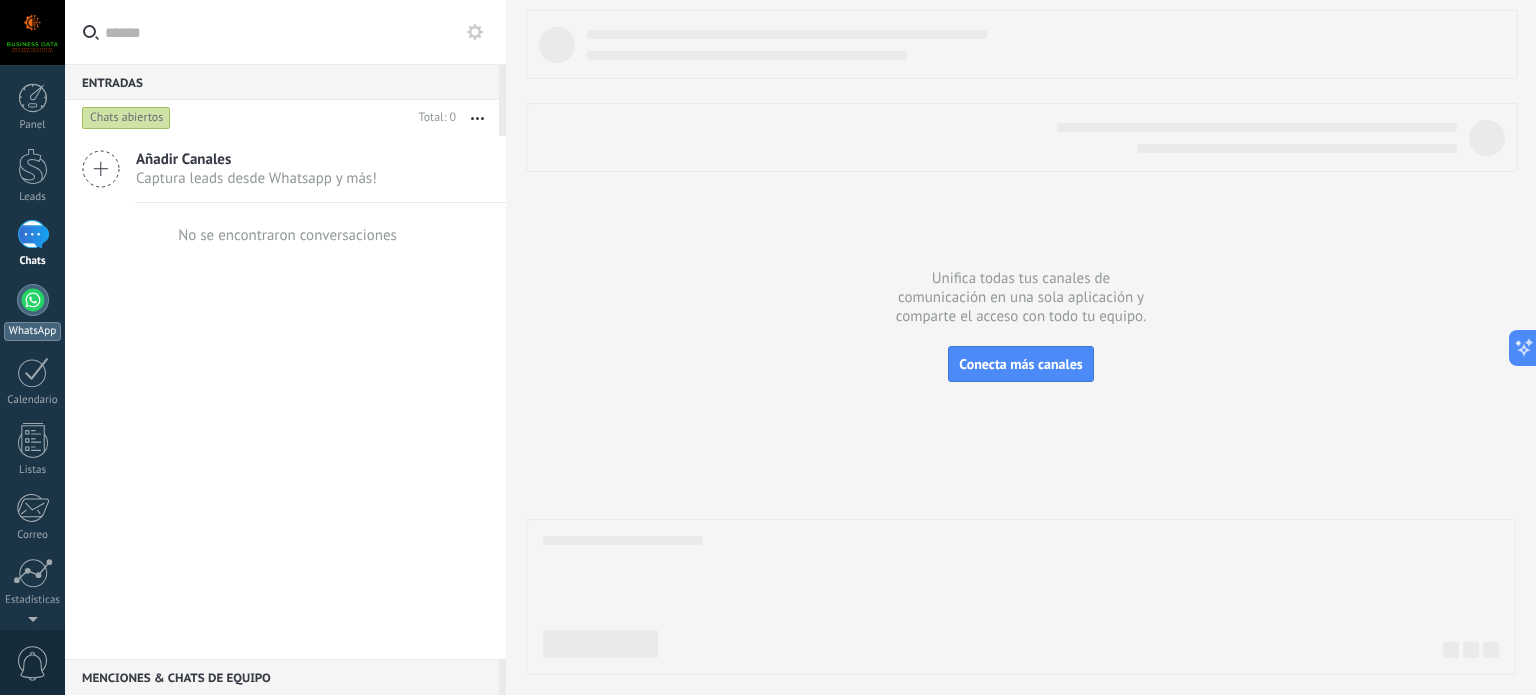 click at bounding box center [33, 300] 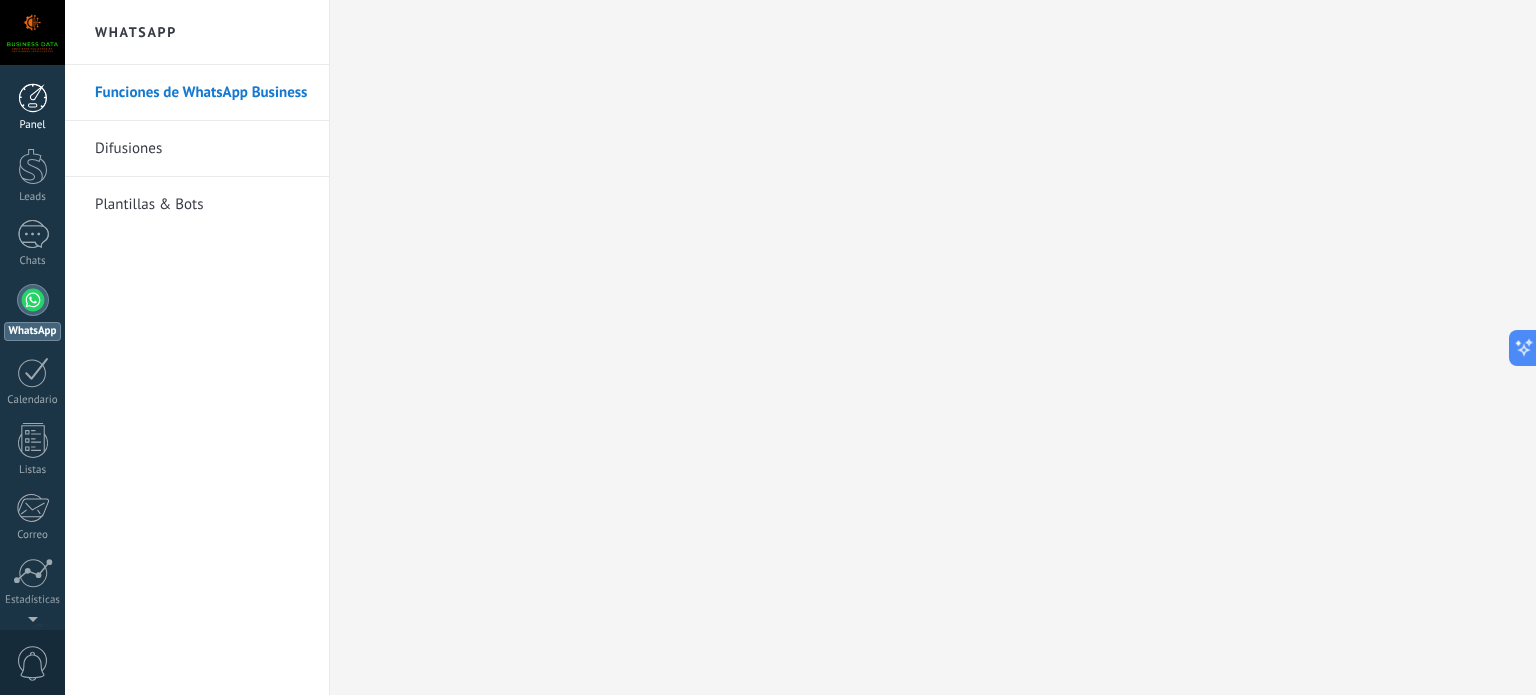 click at bounding box center [33, 98] 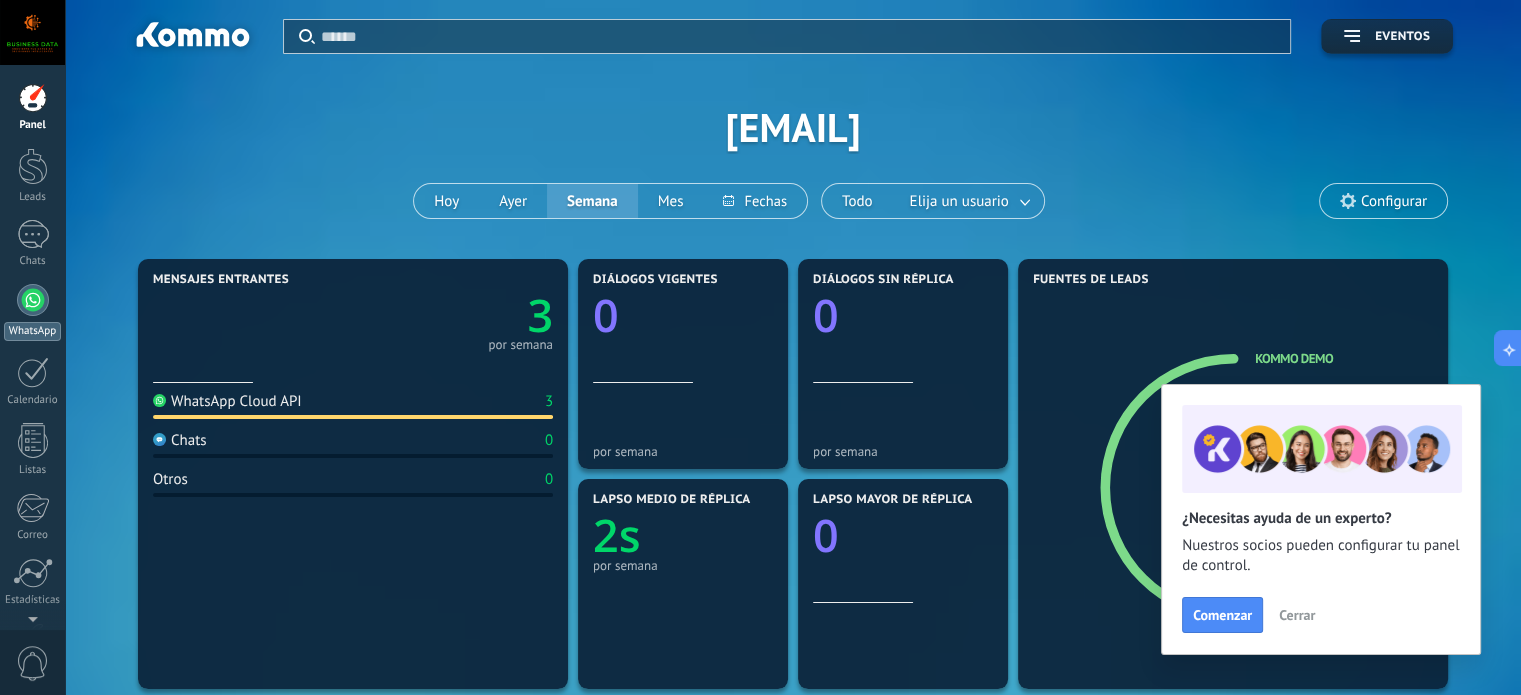 click at bounding box center [33, 300] 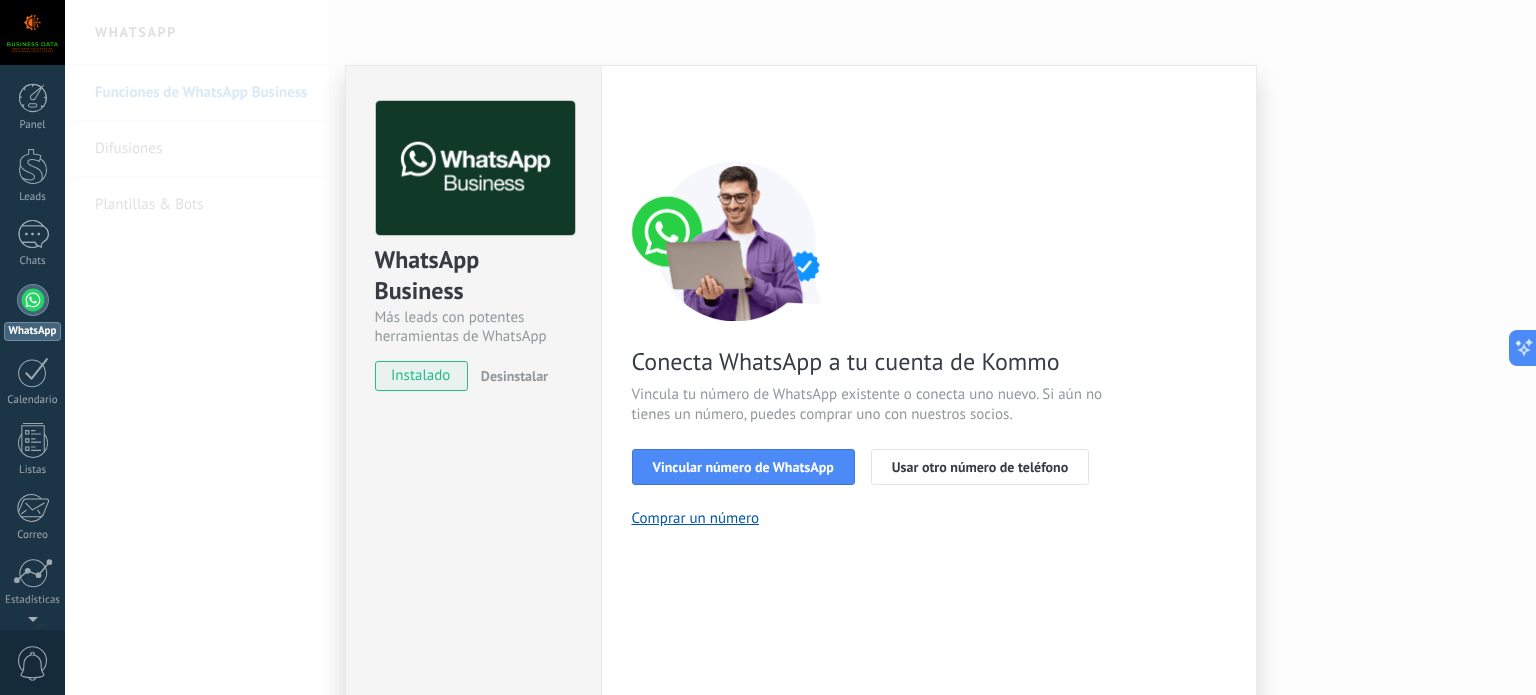 click on "instalado" at bounding box center (421, 376) 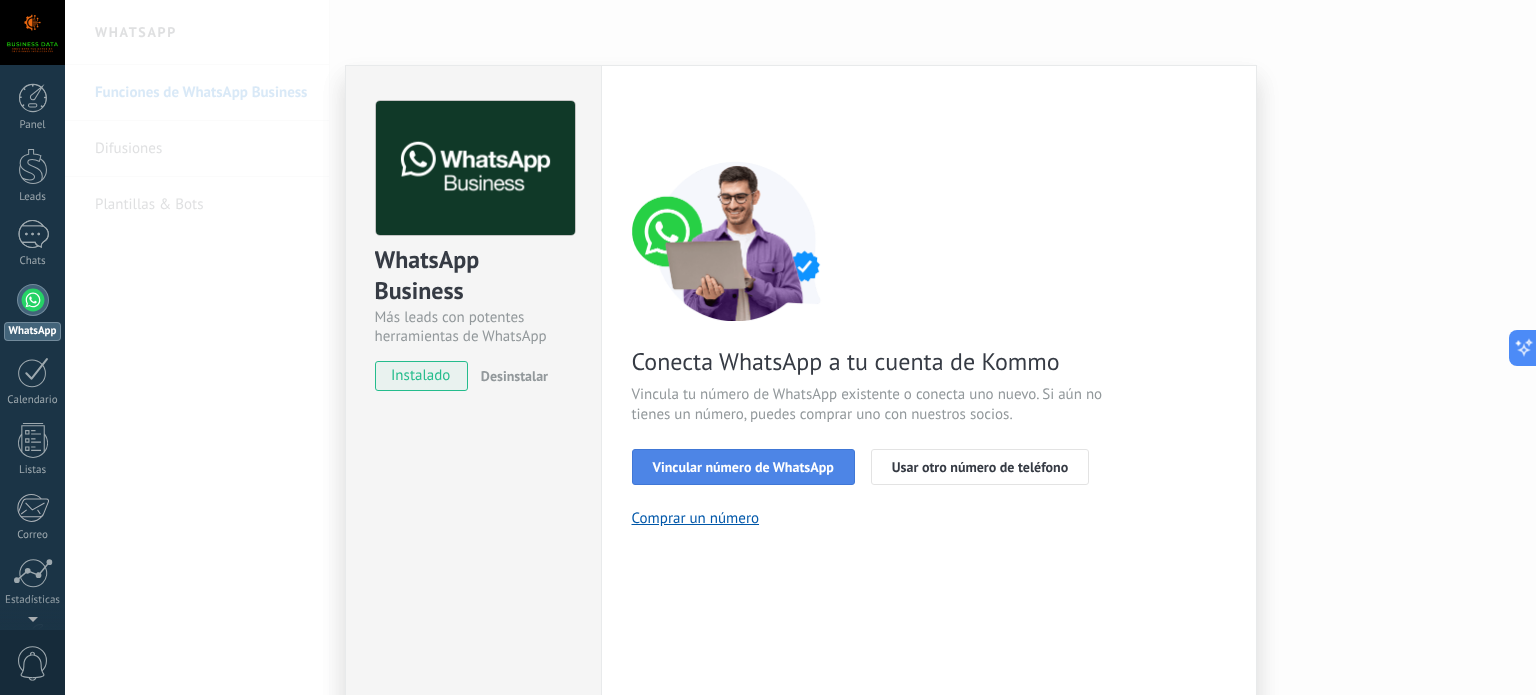 click on "Vincular número de WhatsApp" at bounding box center [743, 467] 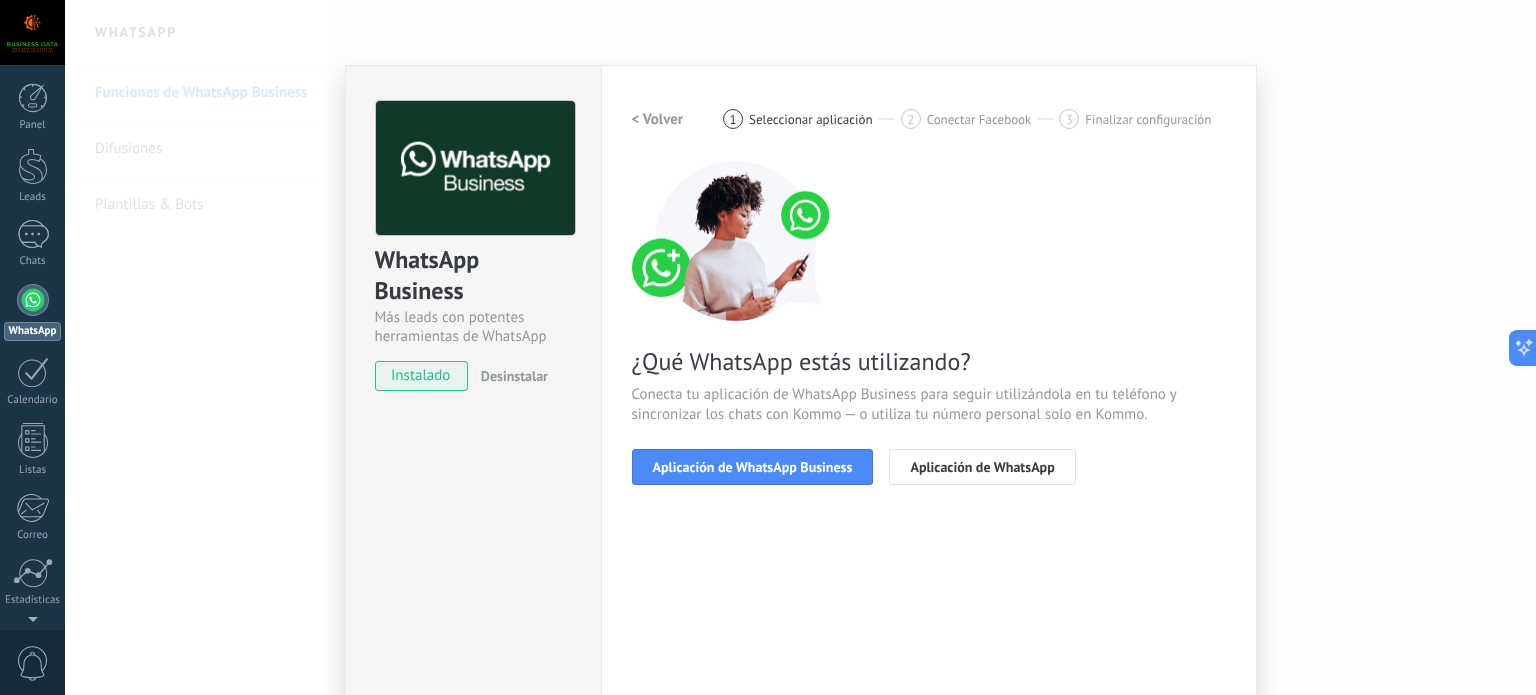 click on "Aplicación de WhatsApp Business" at bounding box center (753, 467) 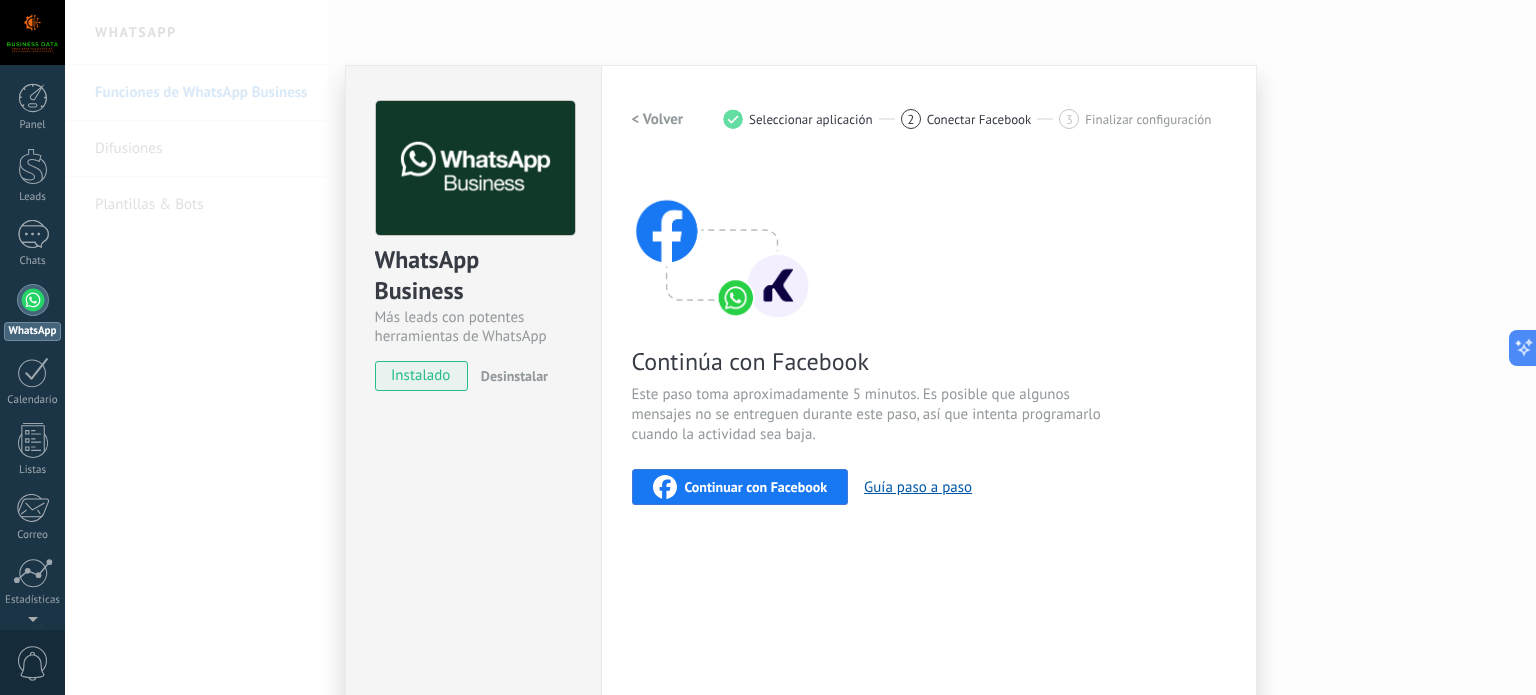 click on "Continuar con Facebook" at bounding box center (756, 487) 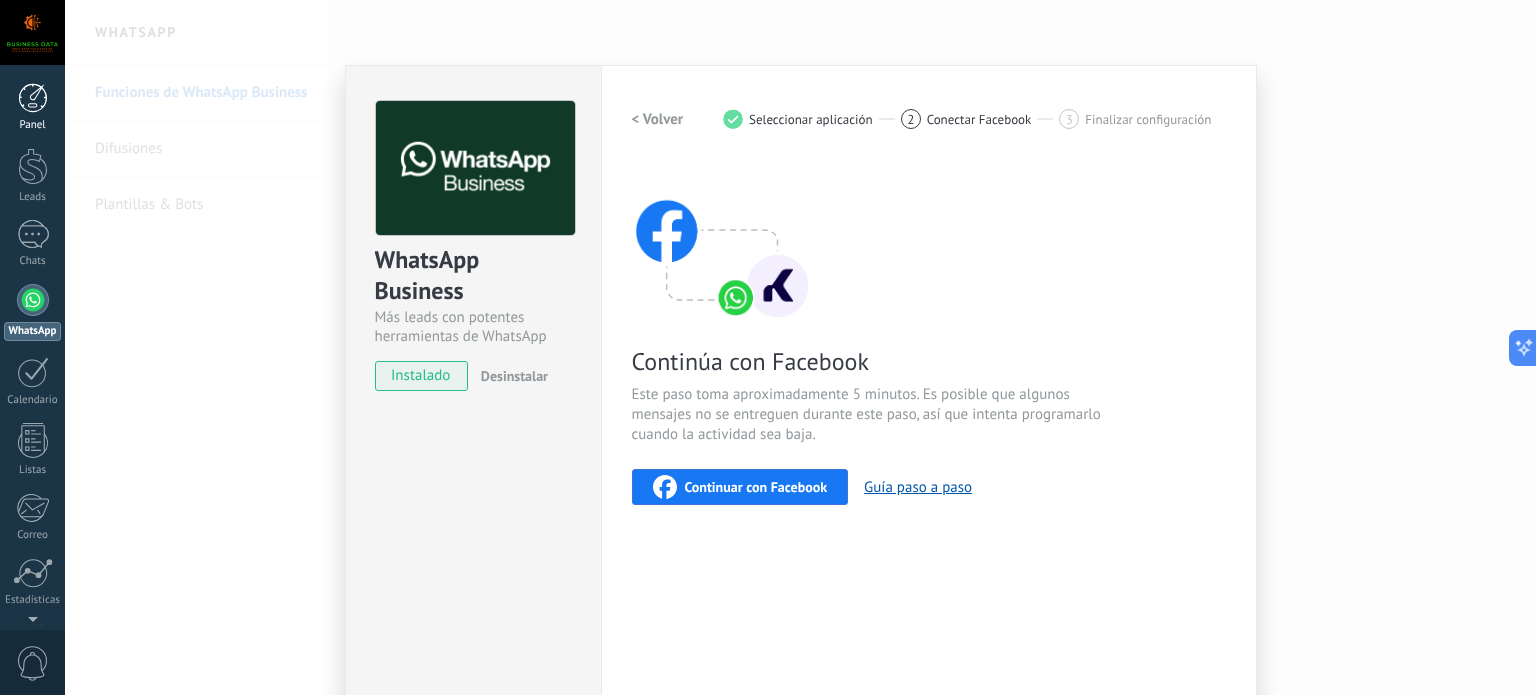 click at bounding box center (33, 98) 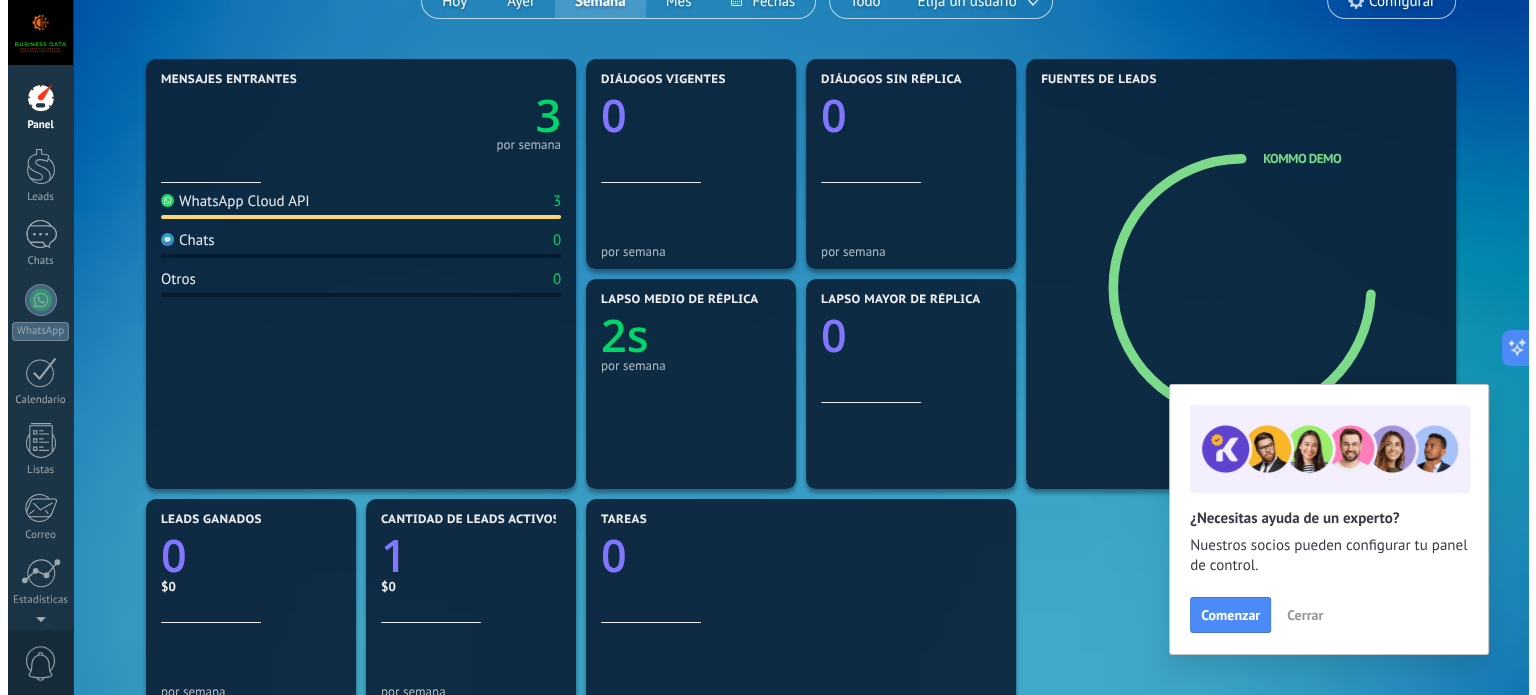 scroll, scrollTop: 400, scrollLeft: 0, axis: vertical 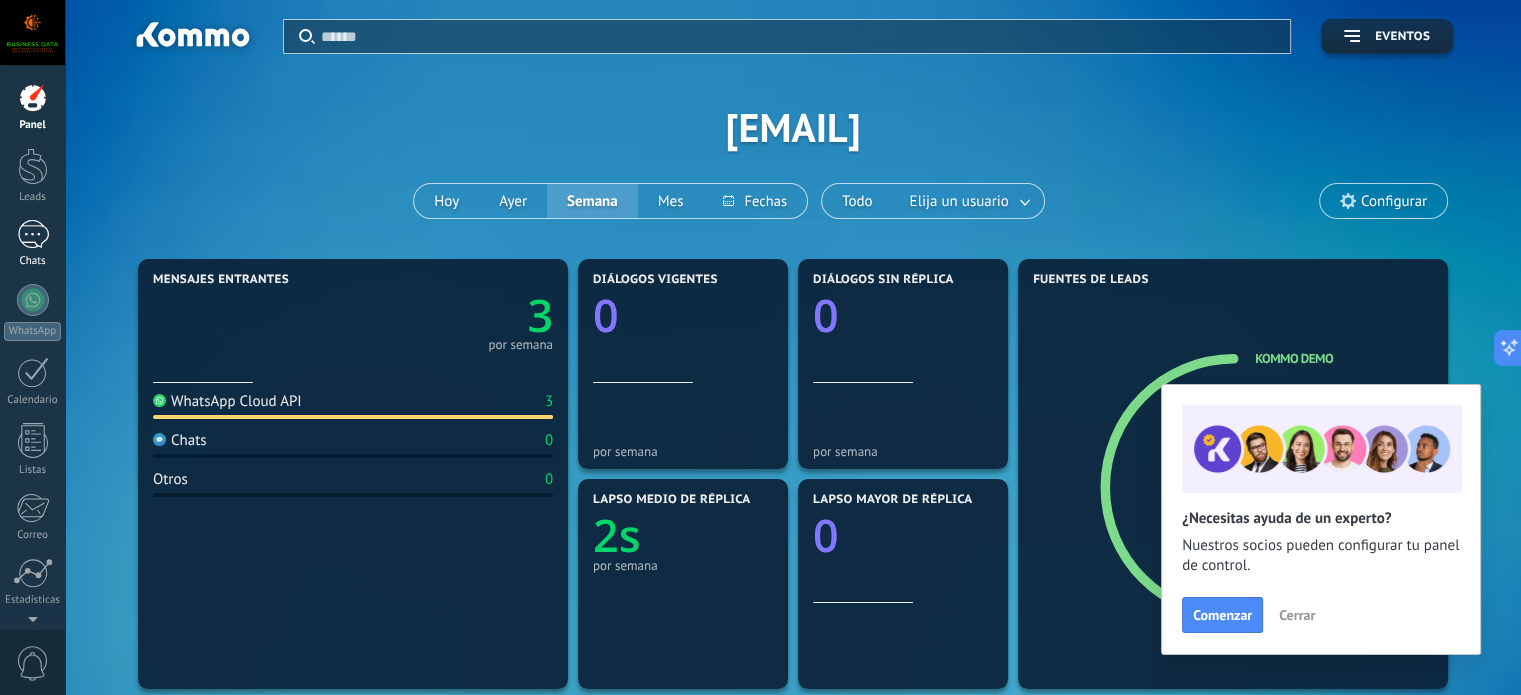 click on "1" at bounding box center (33, 234) 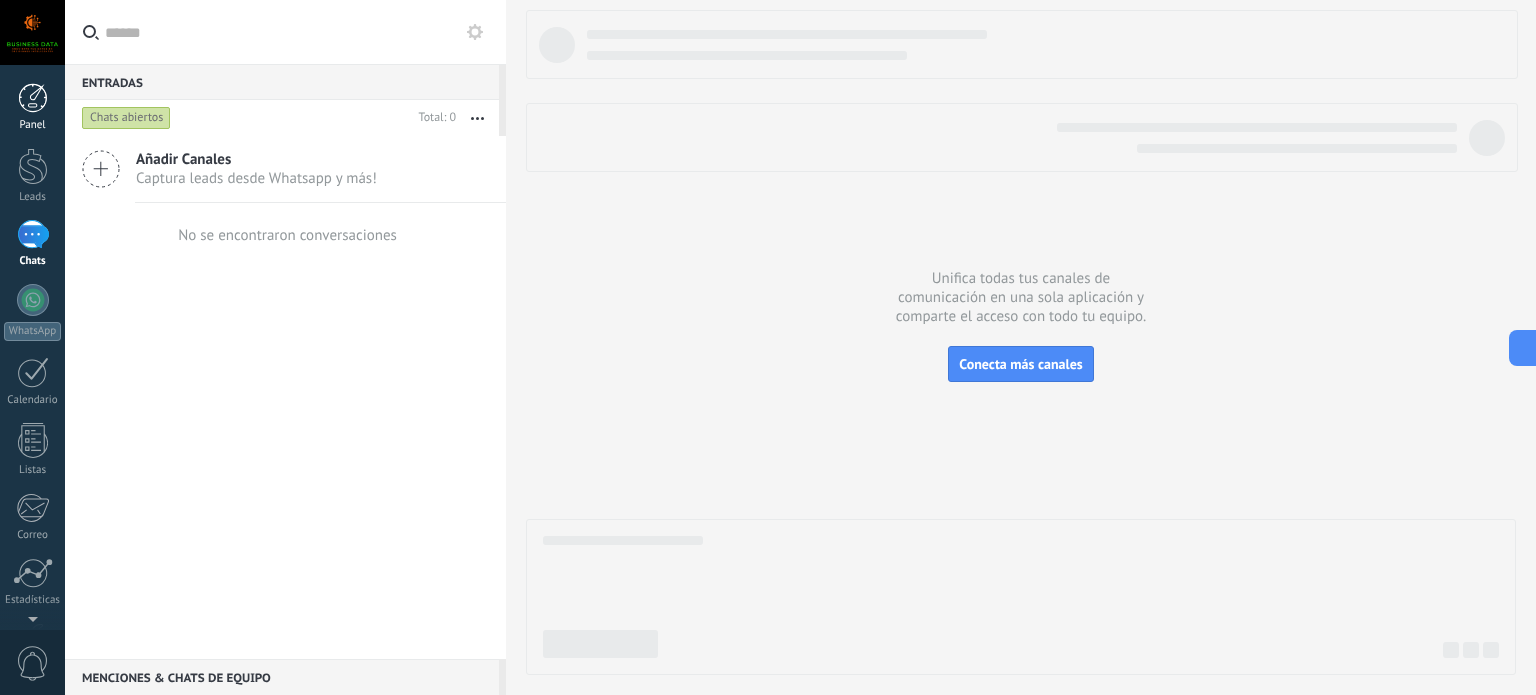 click at bounding box center (33, 98) 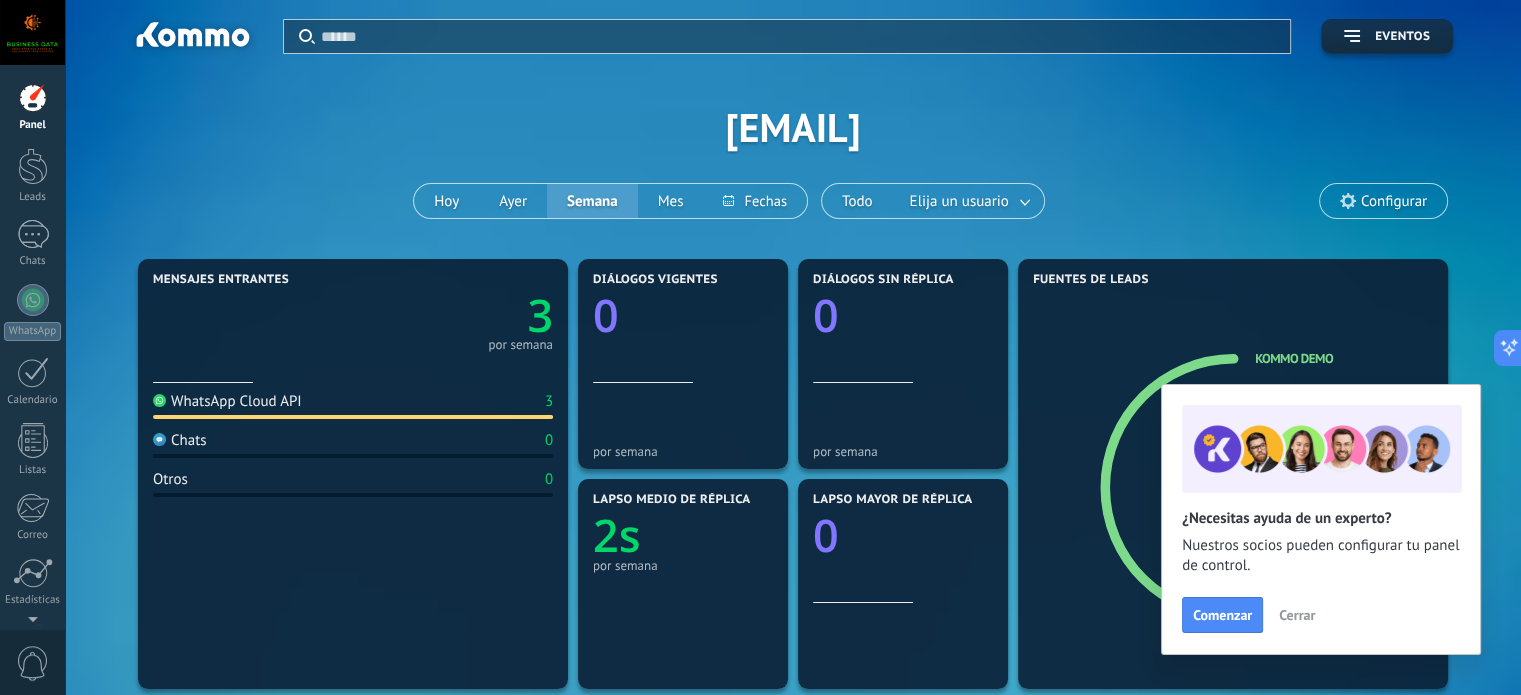 click at bounding box center (32, 32) 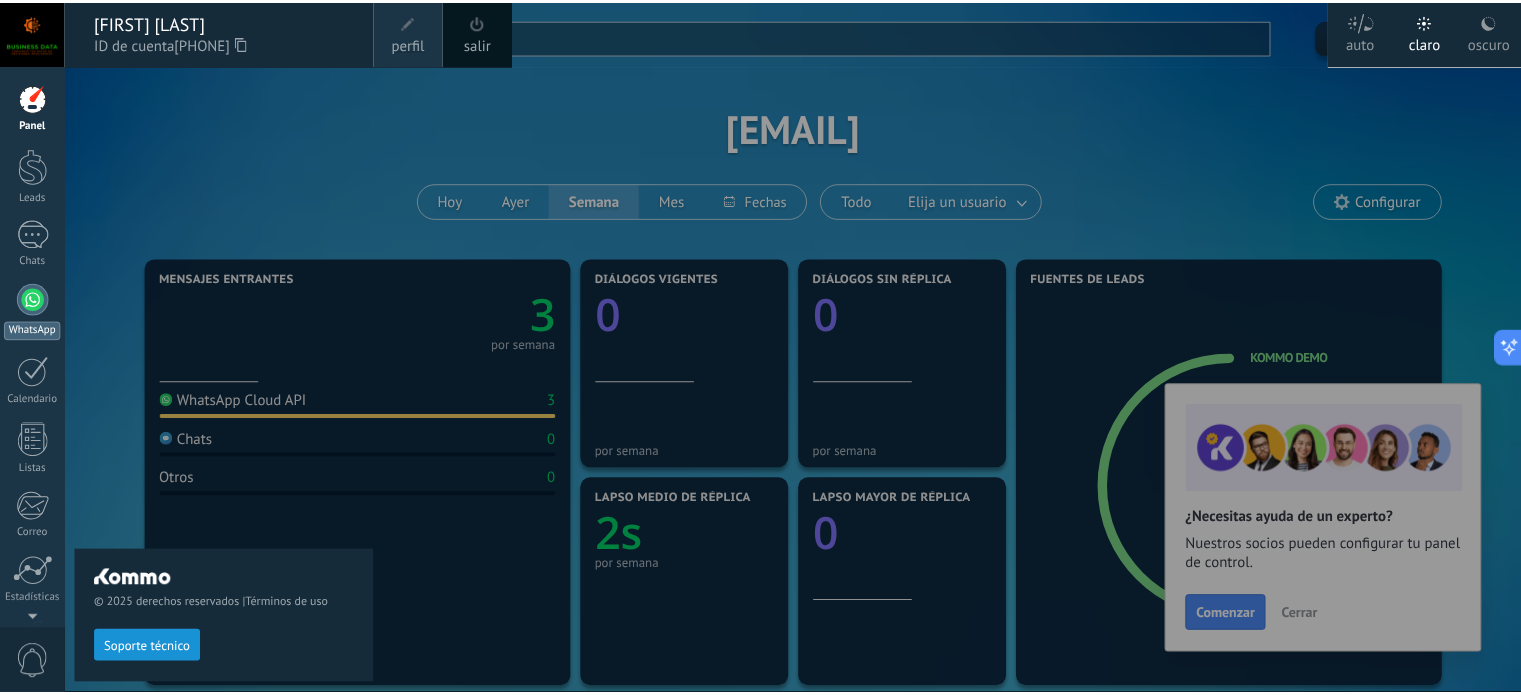 scroll, scrollTop: 136, scrollLeft: 0, axis: vertical 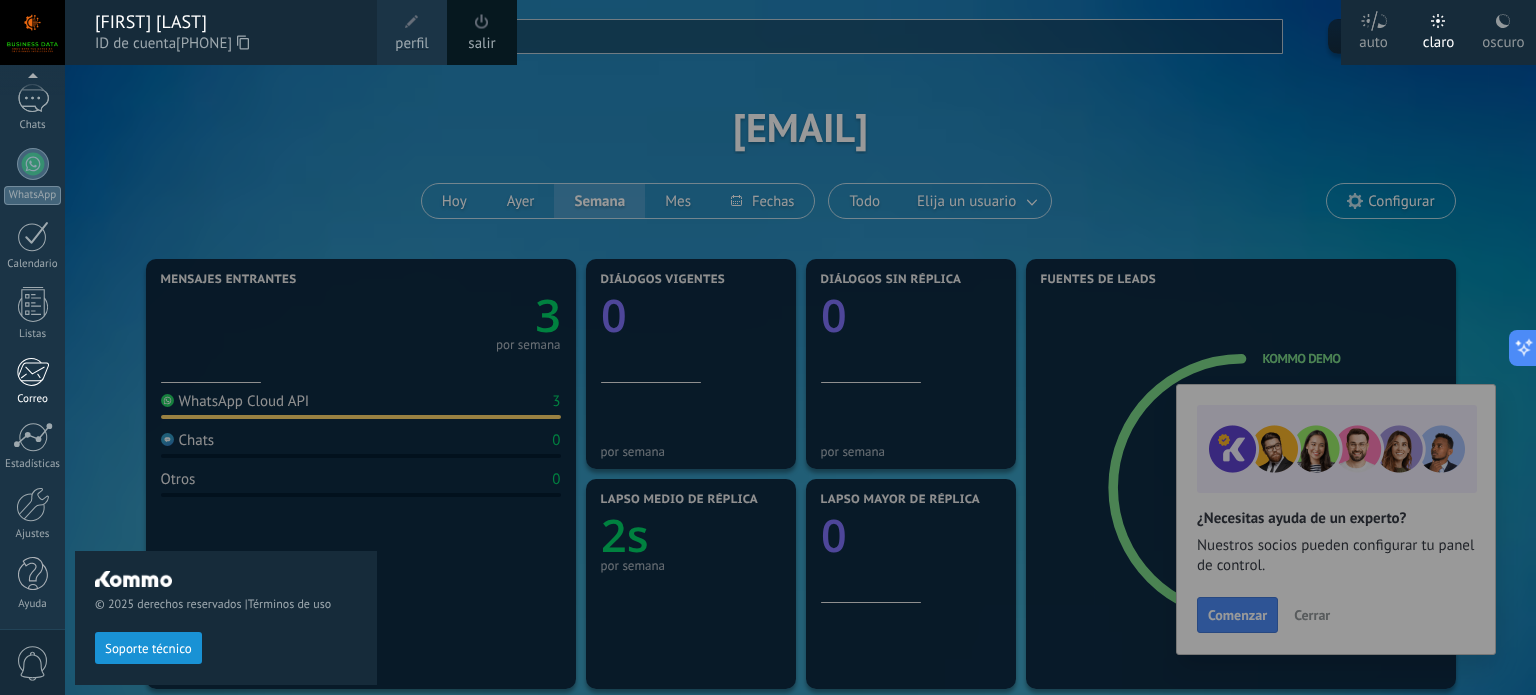 click at bounding box center (32, 372) 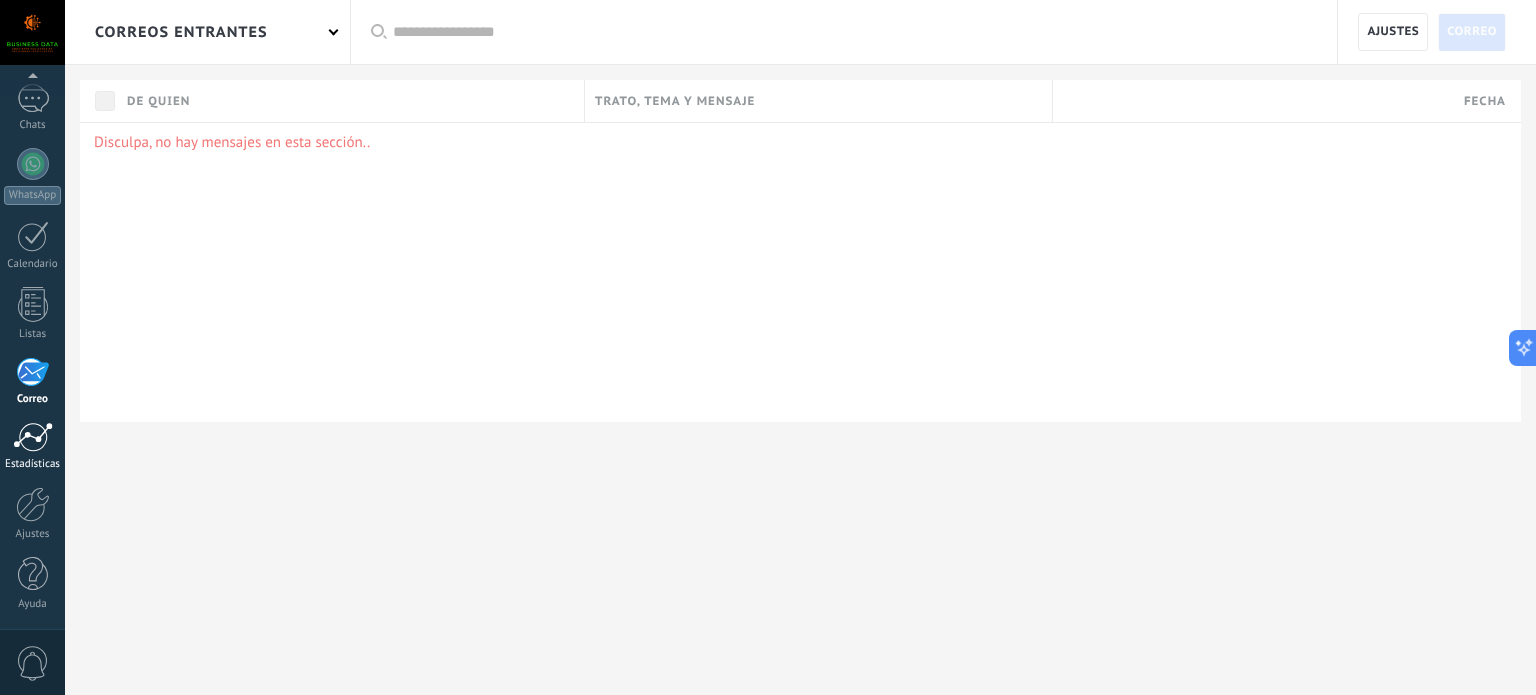 click at bounding box center (33, 437) 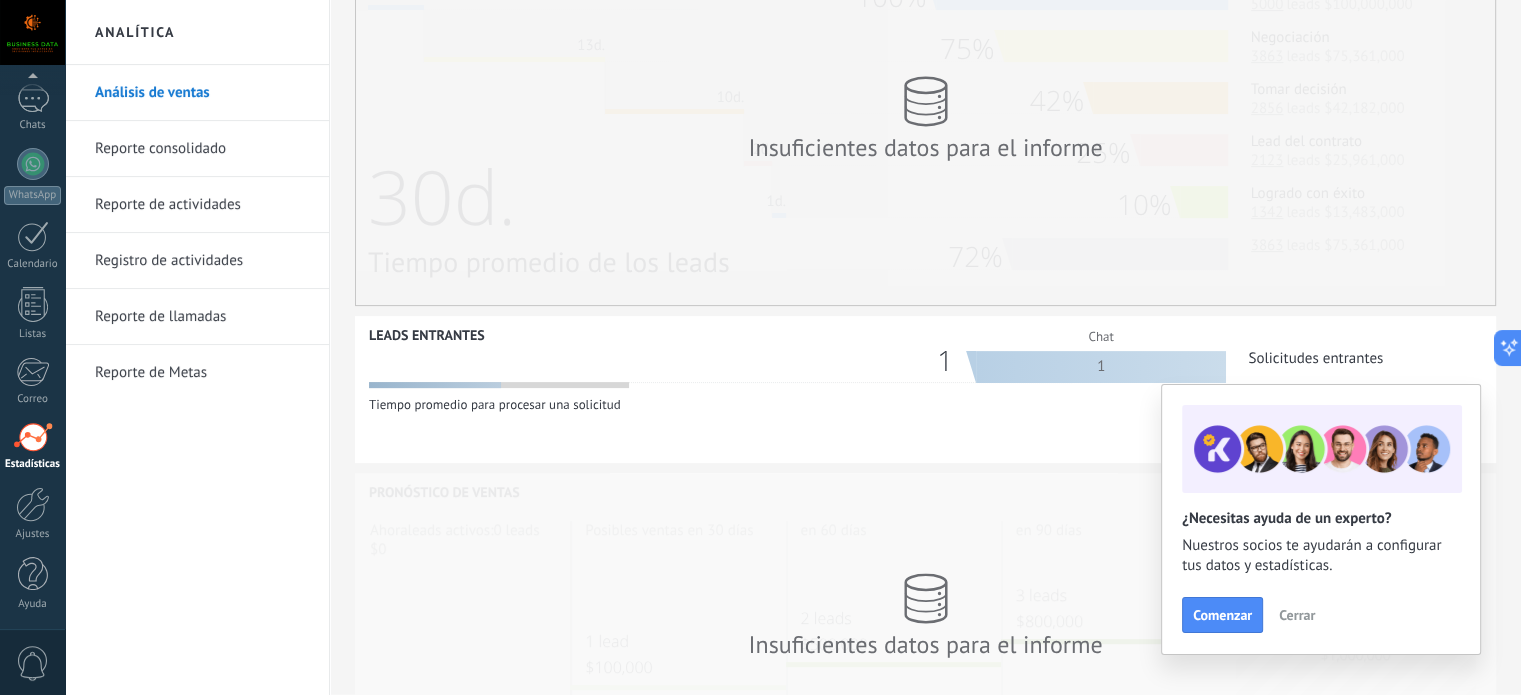 scroll, scrollTop: 629, scrollLeft: 0, axis: vertical 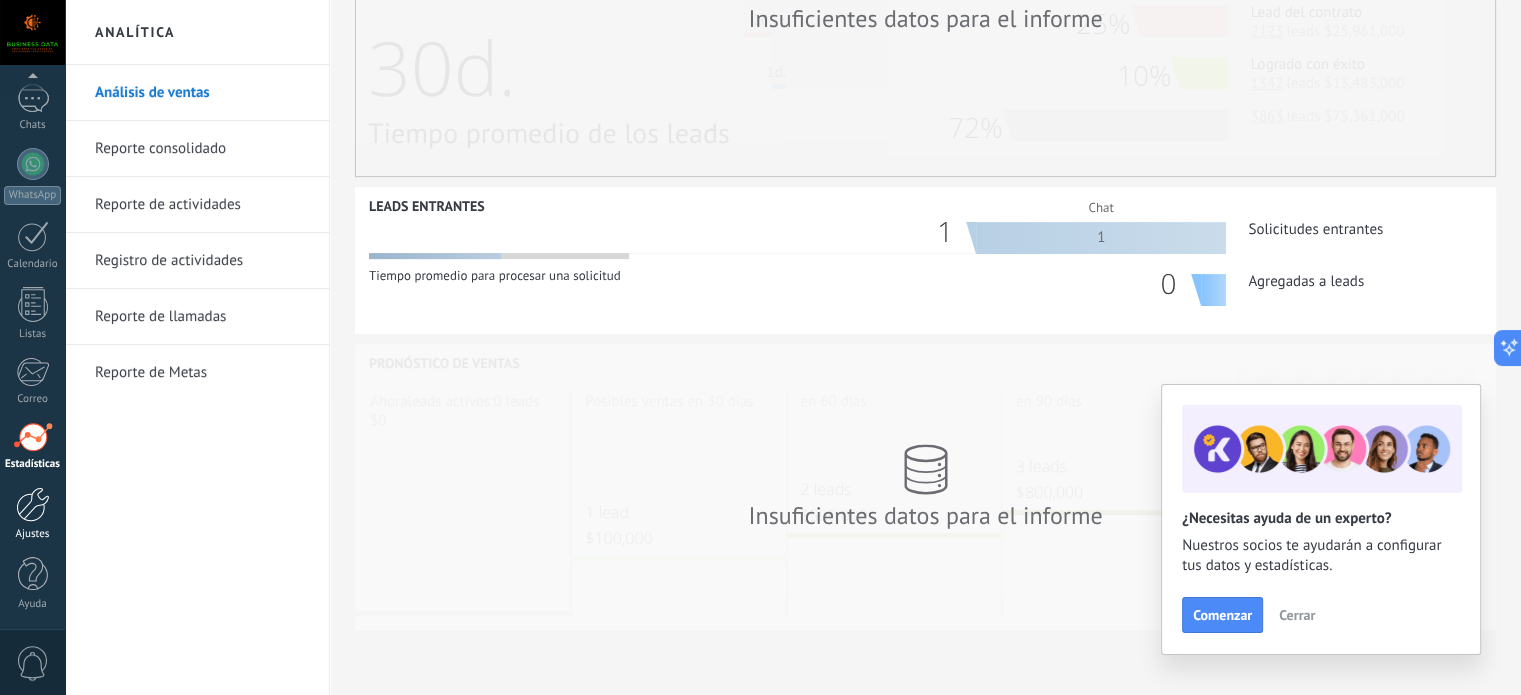 click at bounding box center [33, 504] 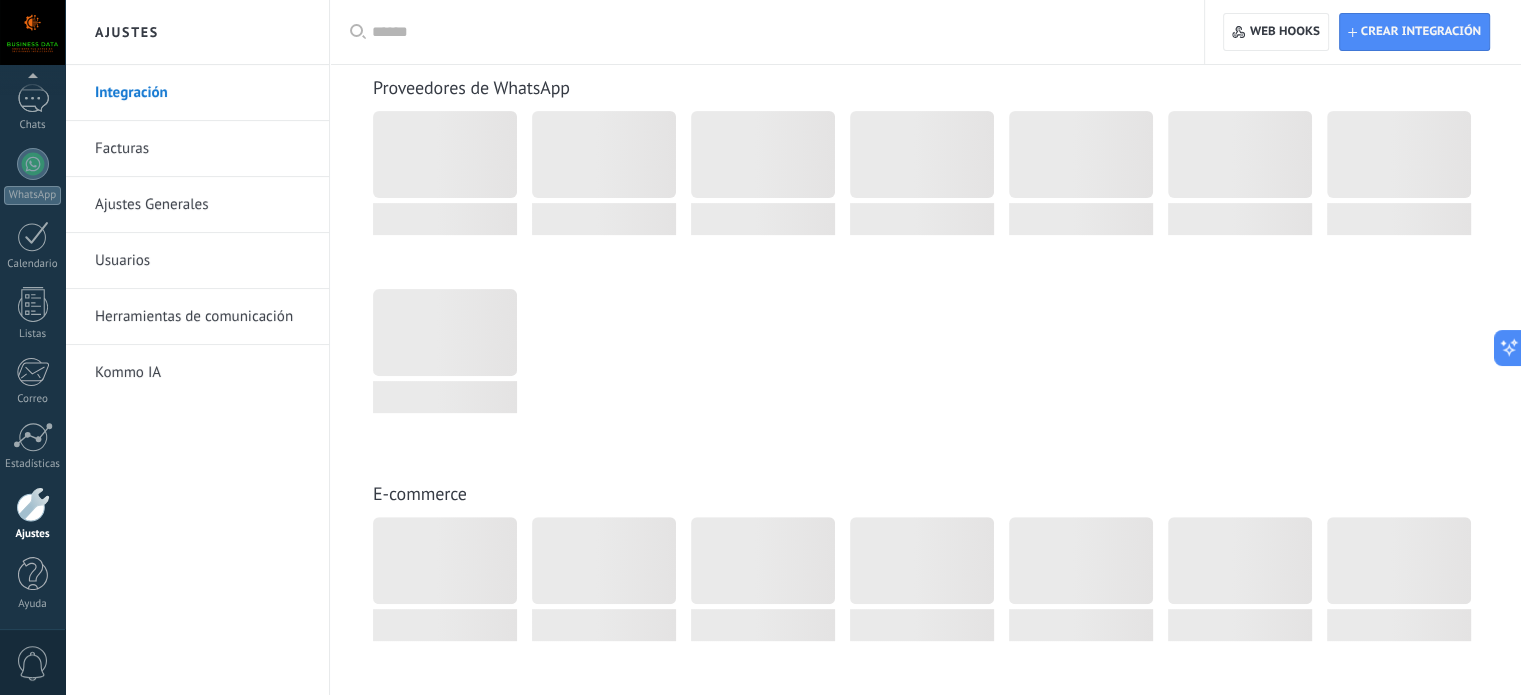 scroll, scrollTop: 0, scrollLeft: 0, axis: both 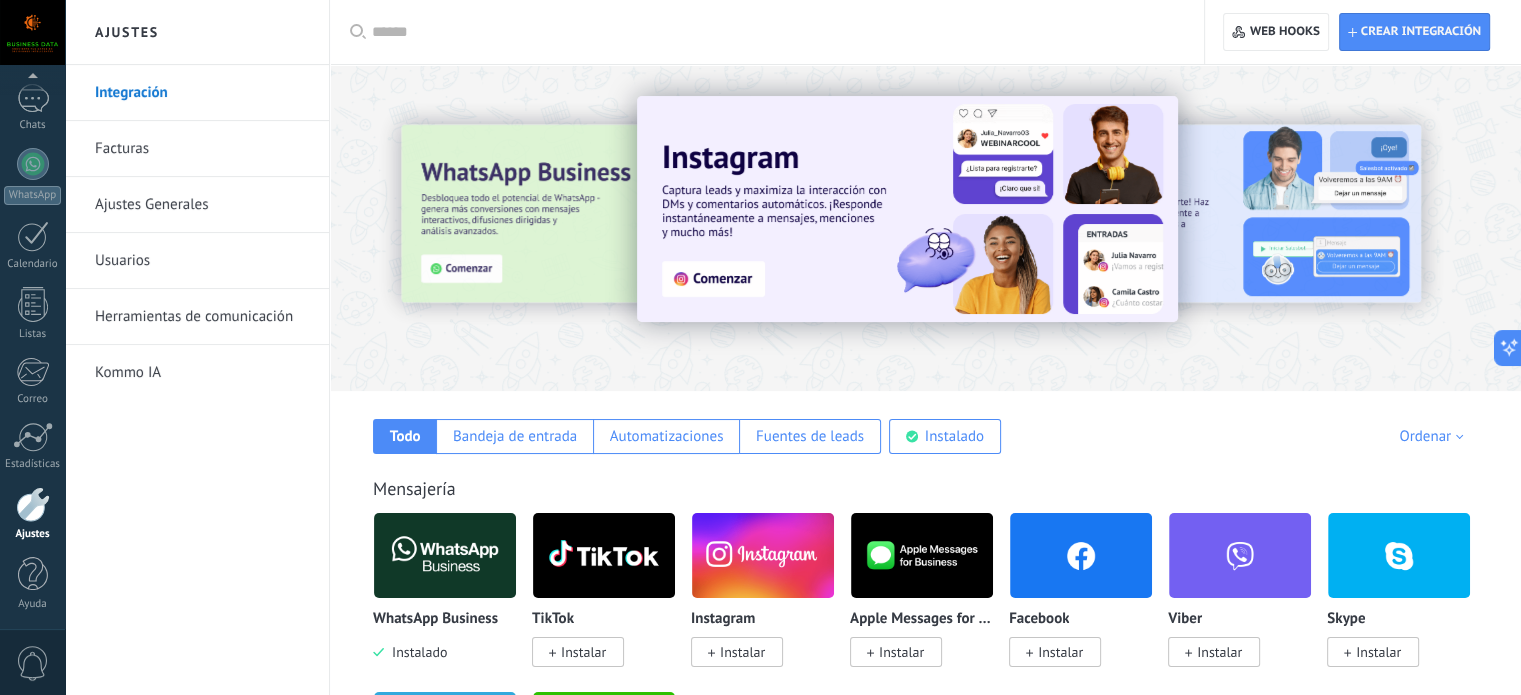 click on "Facturas" at bounding box center [202, 149] 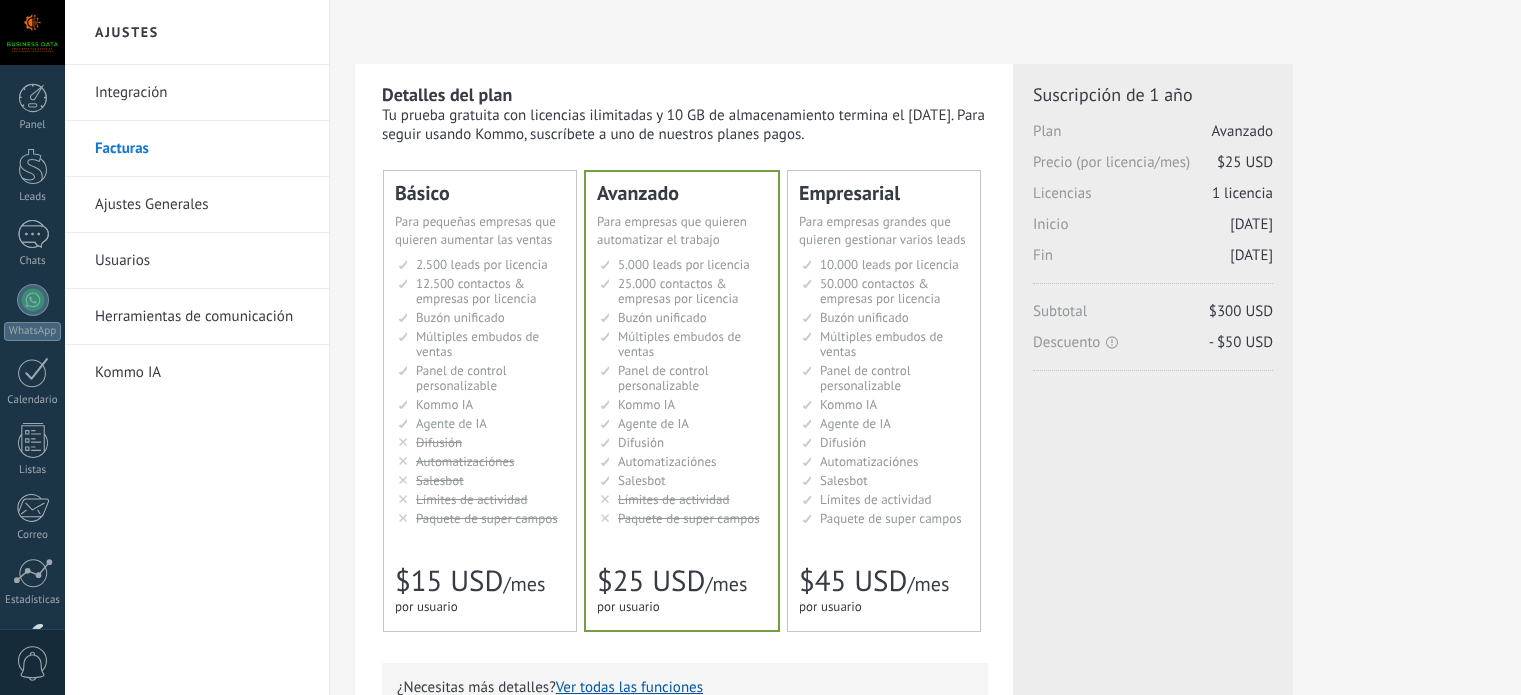 scroll, scrollTop: 0, scrollLeft: 0, axis: both 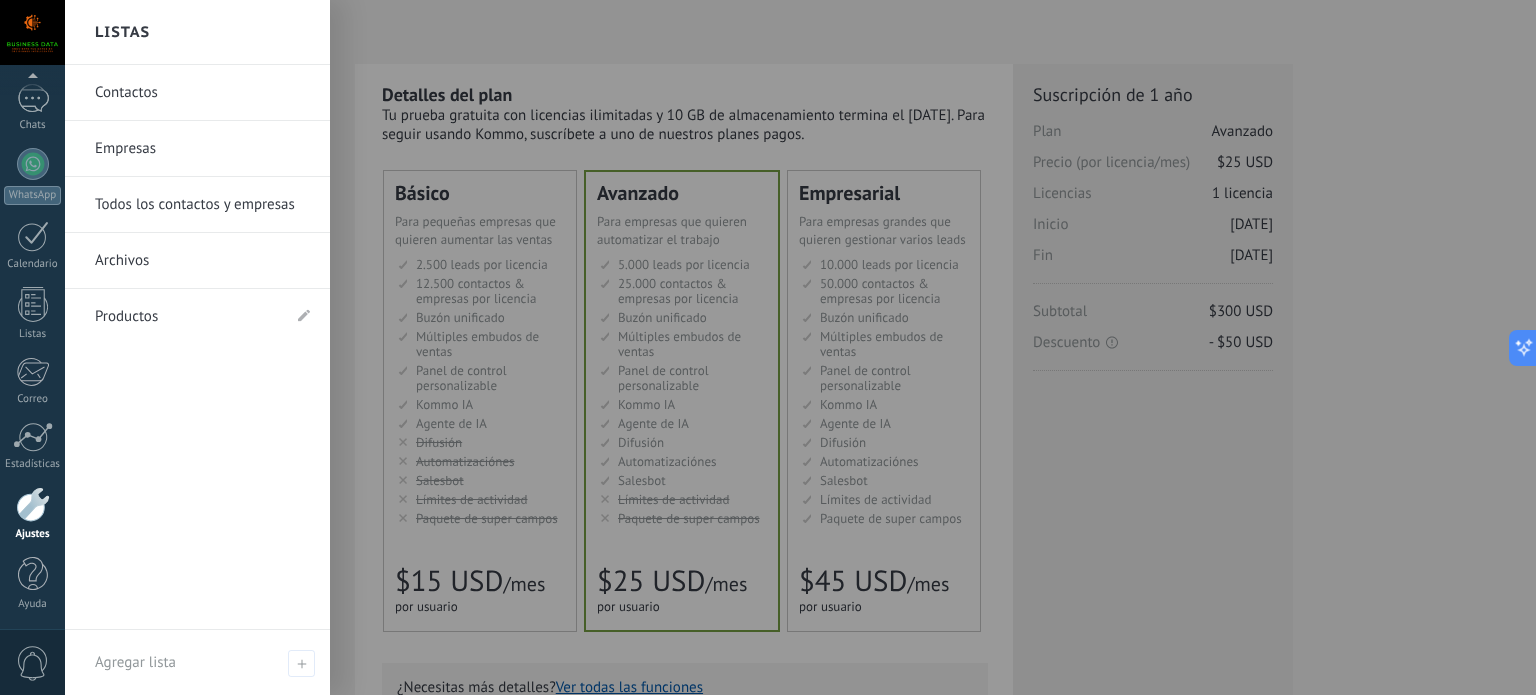 click at bounding box center (33, 504) 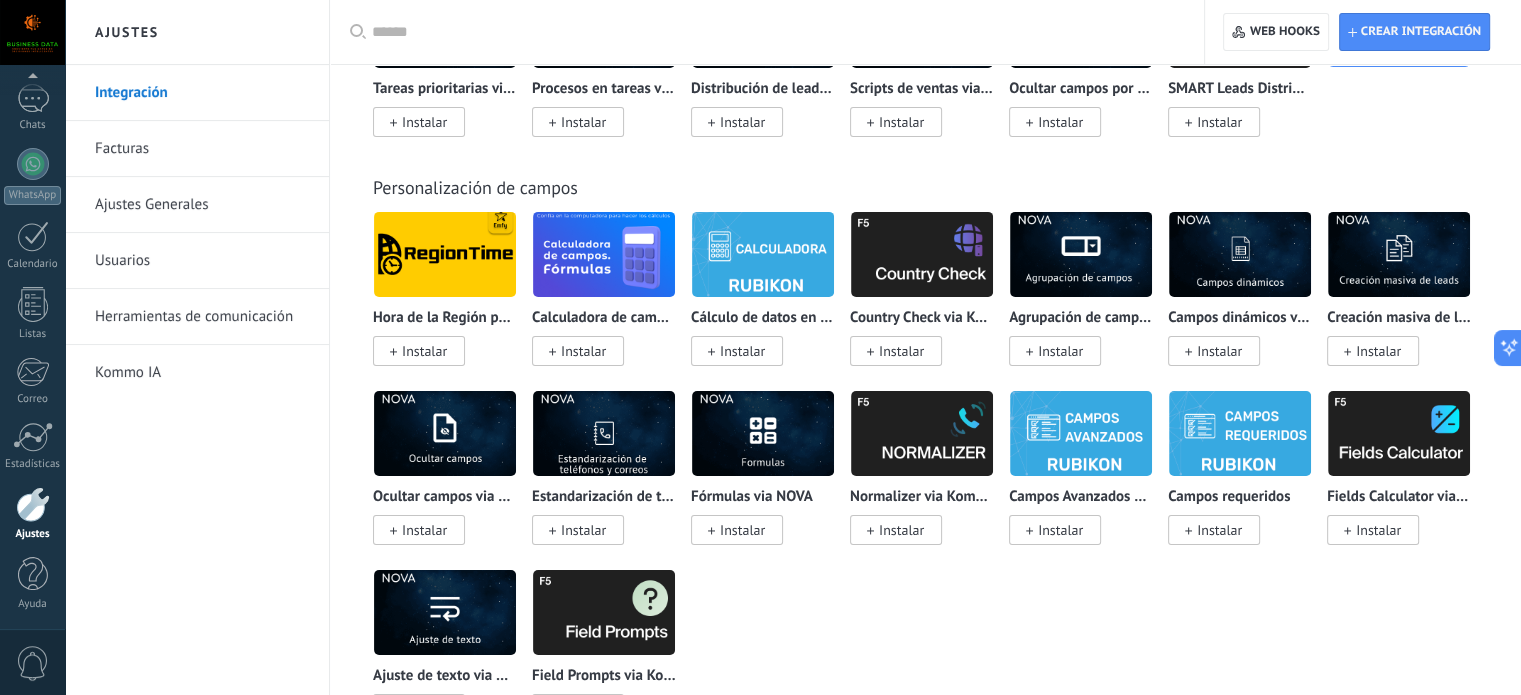 scroll, scrollTop: 7211, scrollLeft: 0, axis: vertical 